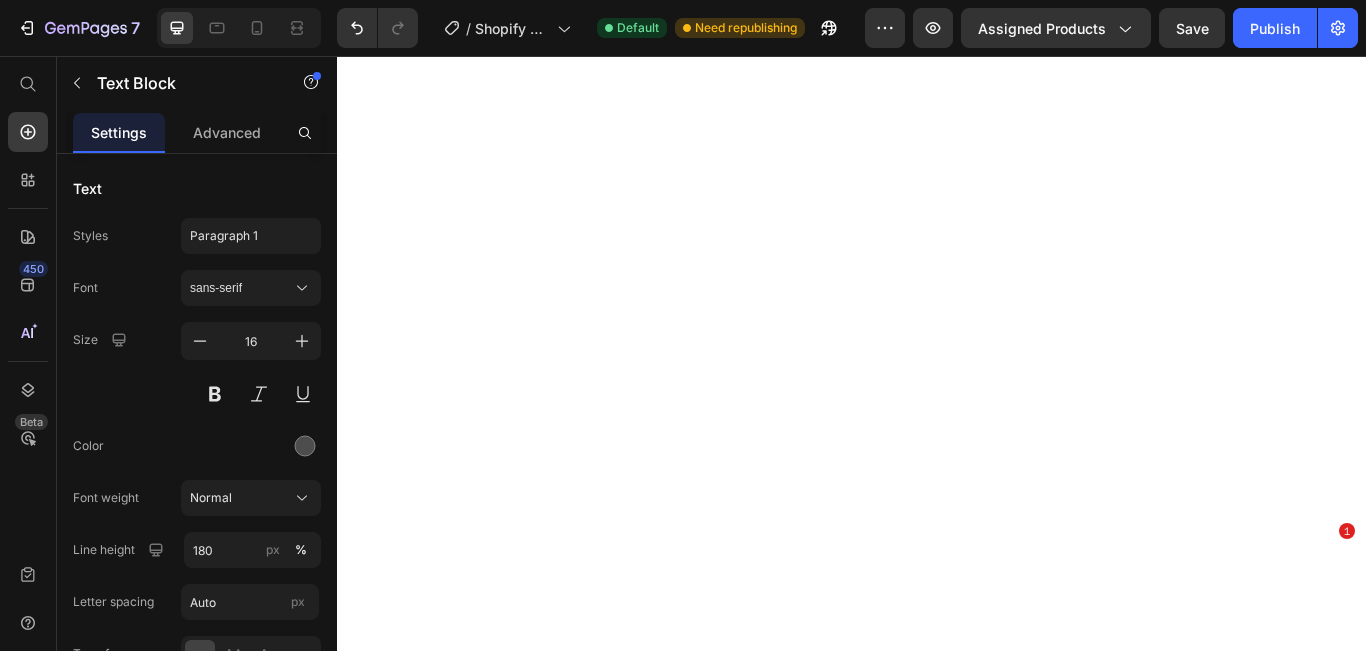 scroll, scrollTop: 0, scrollLeft: 0, axis: both 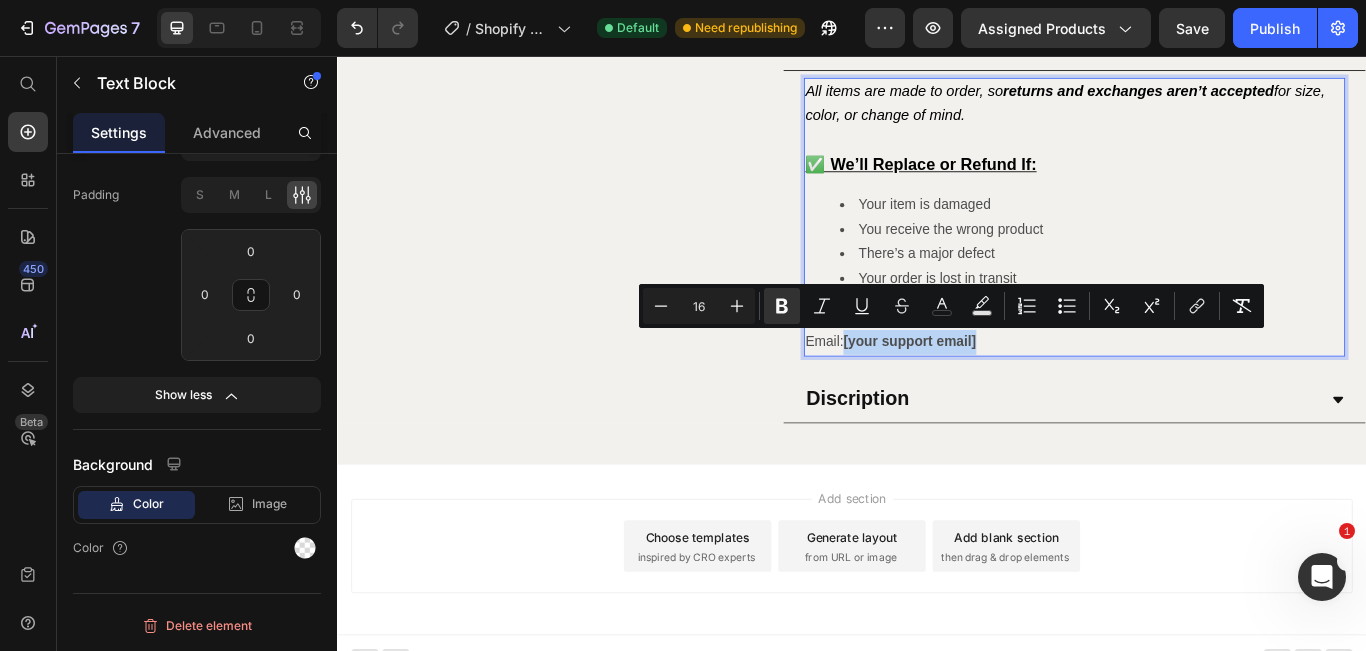drag, startPoint x: 1091, startPoint y: 383, endPoint x: 924, endPoint y: 398, distance: 167.6723 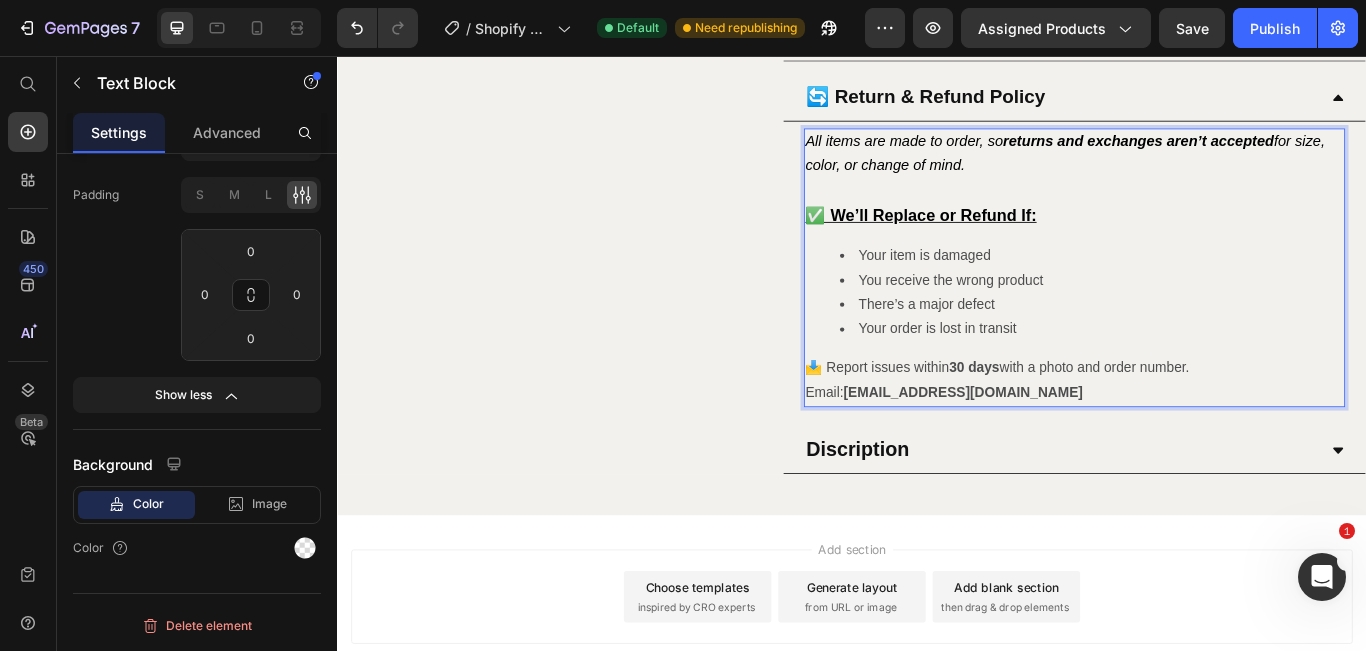 scroll, scrollTop: 449, scrollLeft: 0, axis: vertical 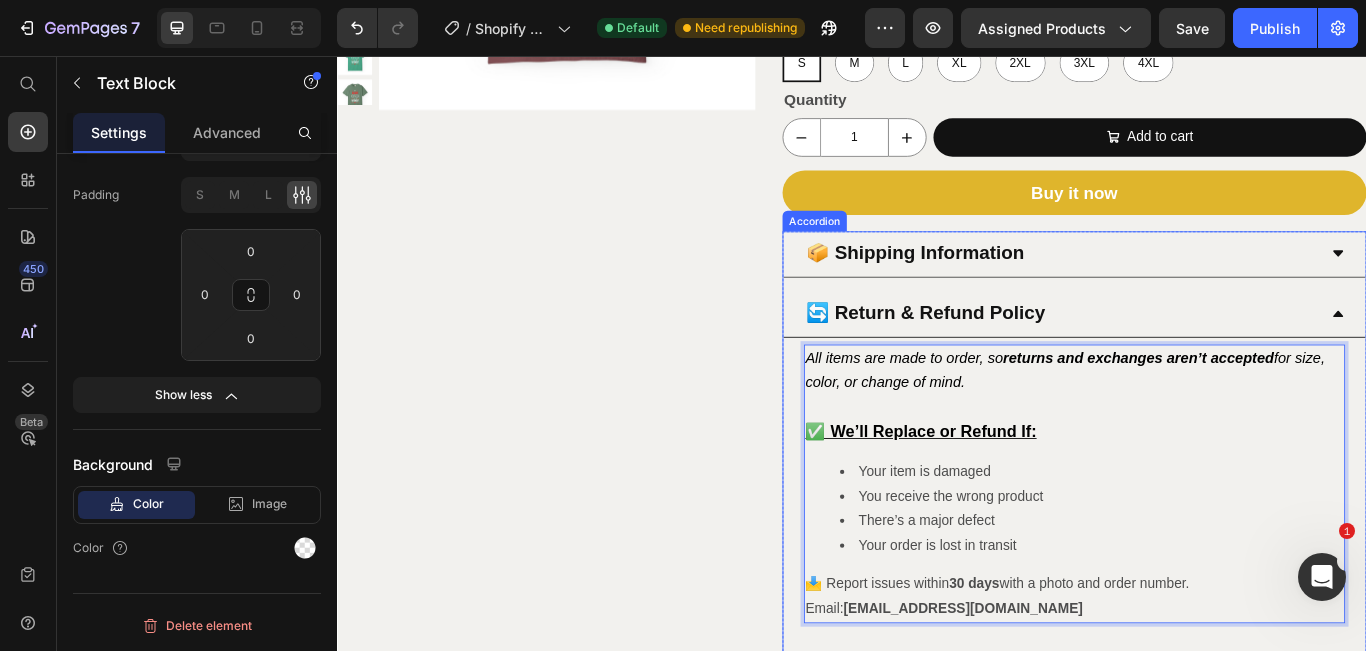 click on "🔄 Return & Refund Policy" at bounding box center [1180, 356] 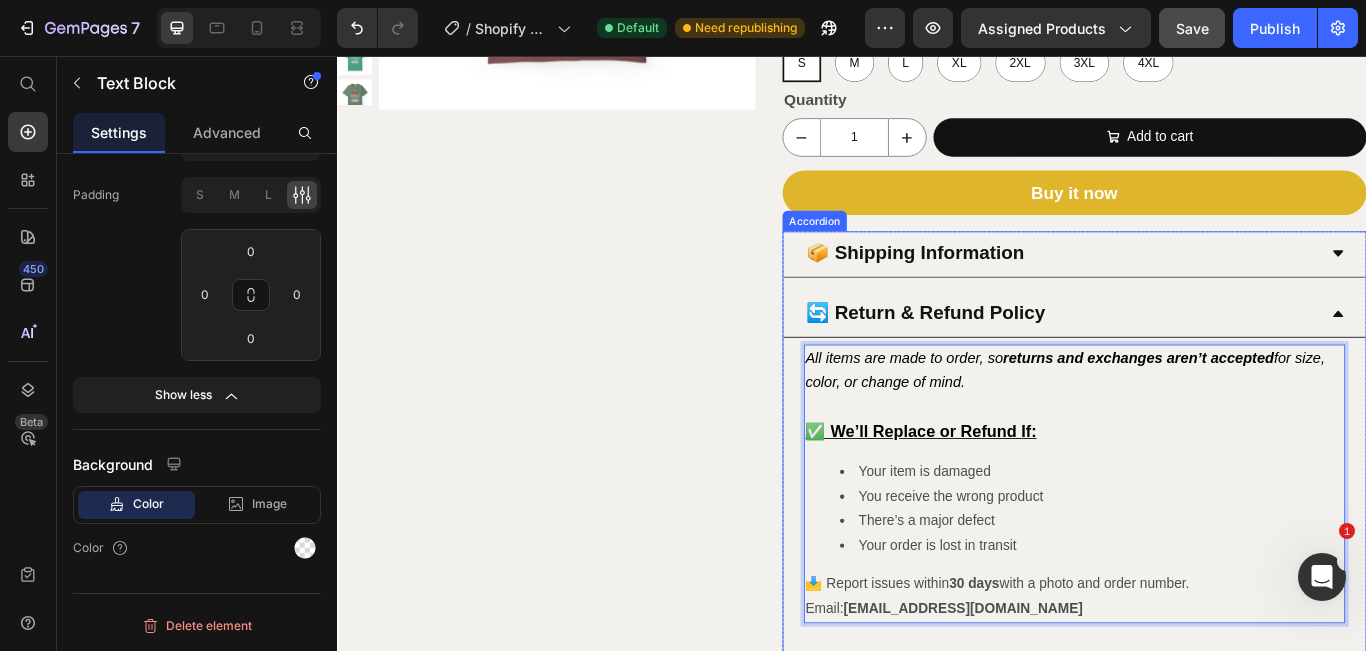 click on "Save" at bounding box center [1192, 28] 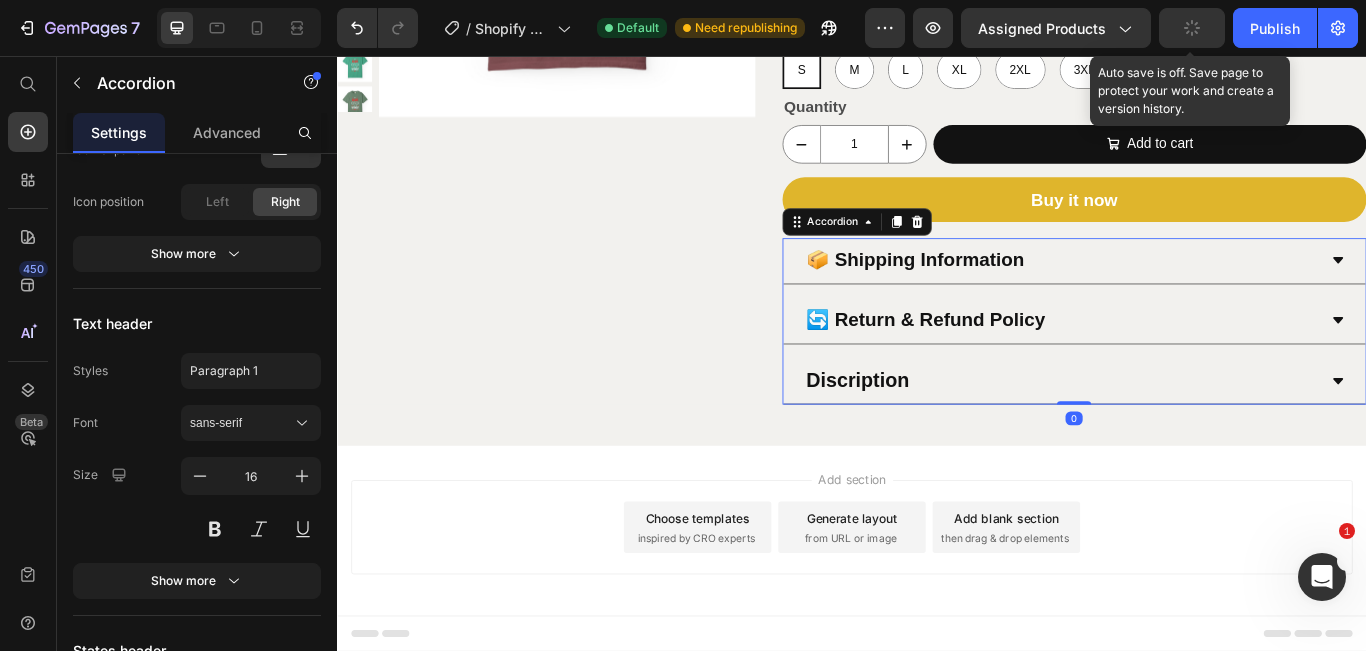 scroll, scrollTop: 441, scrollLeft: 0, axis: vertical 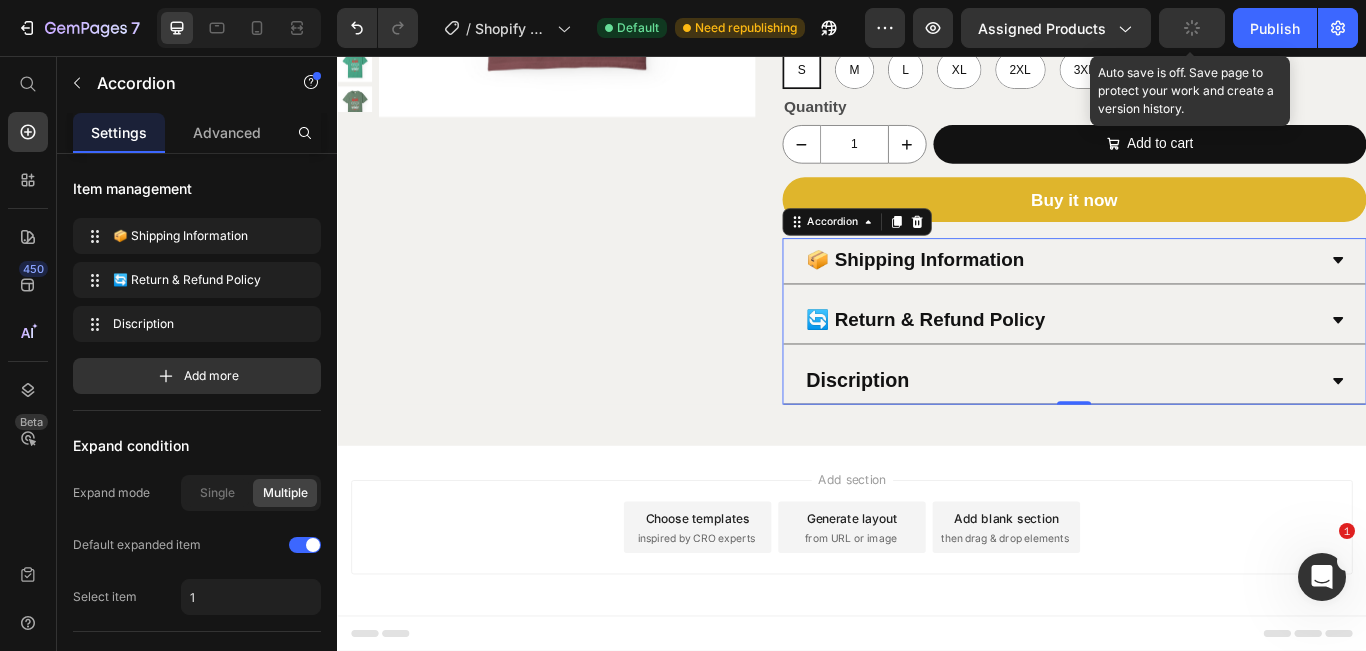 type 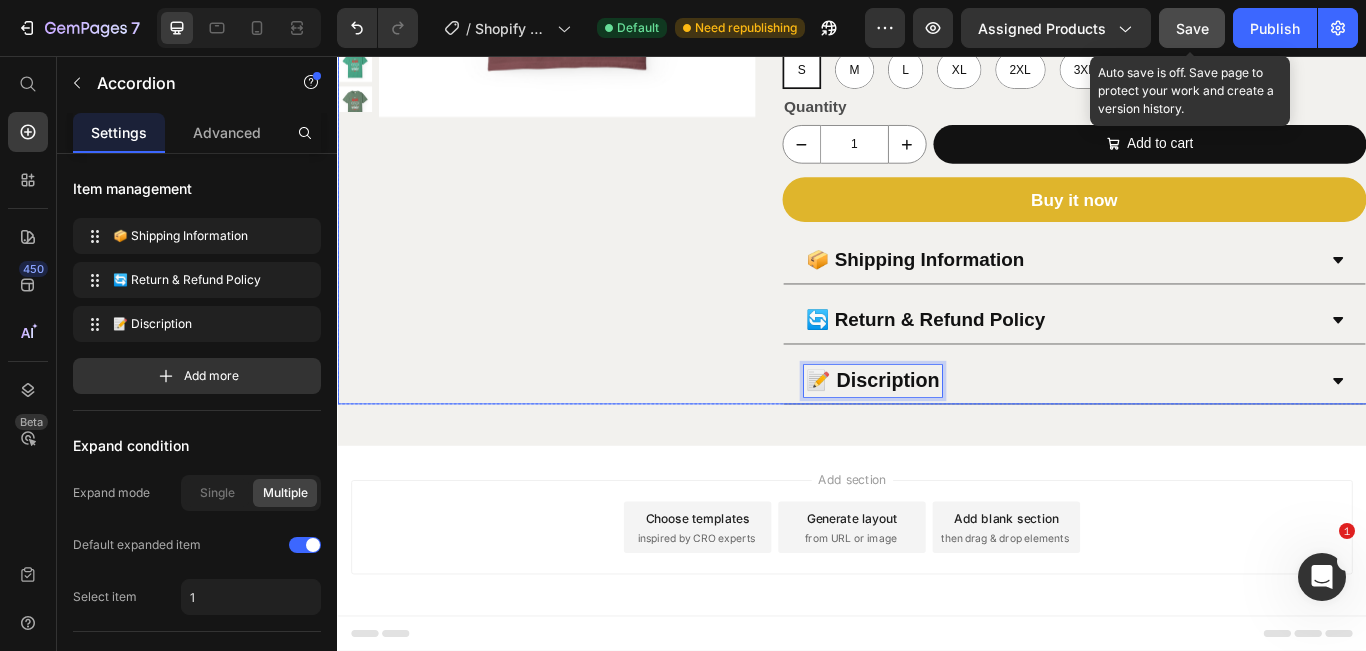 click on "Product Images" at bounding box center (580, 75) 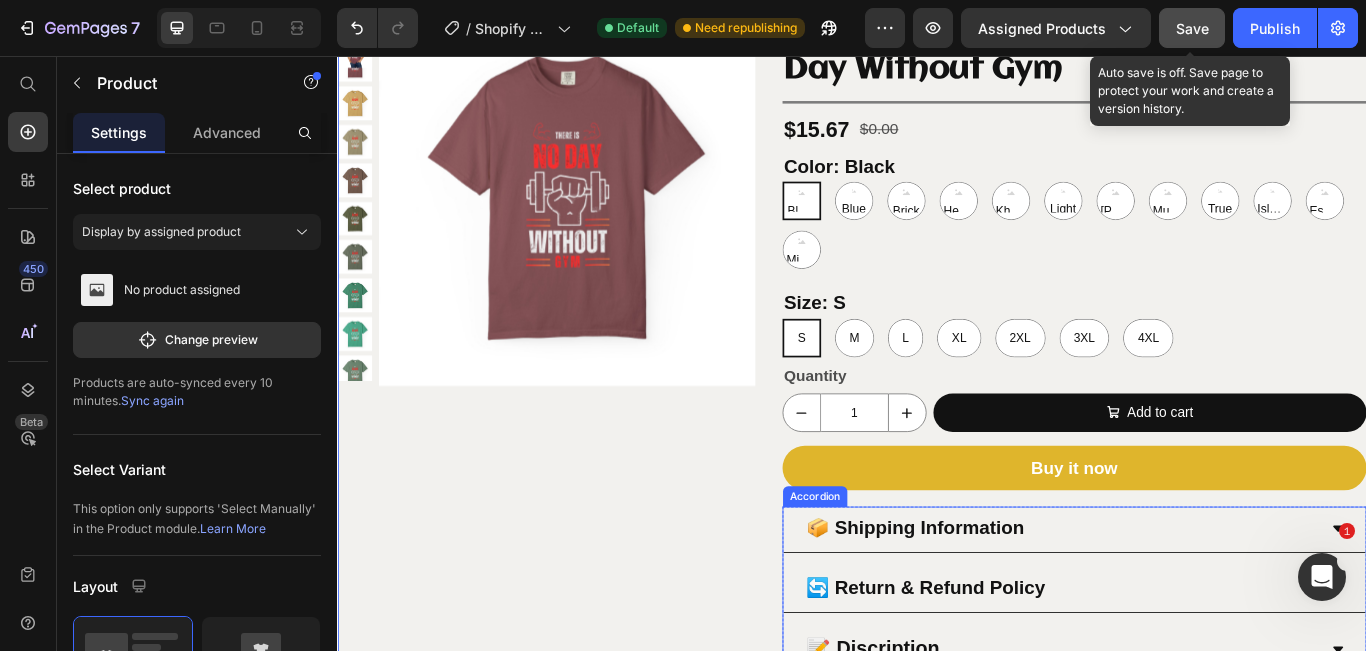 scroll, scrollTop: 441, scrollLeft: 0, axis: vertical 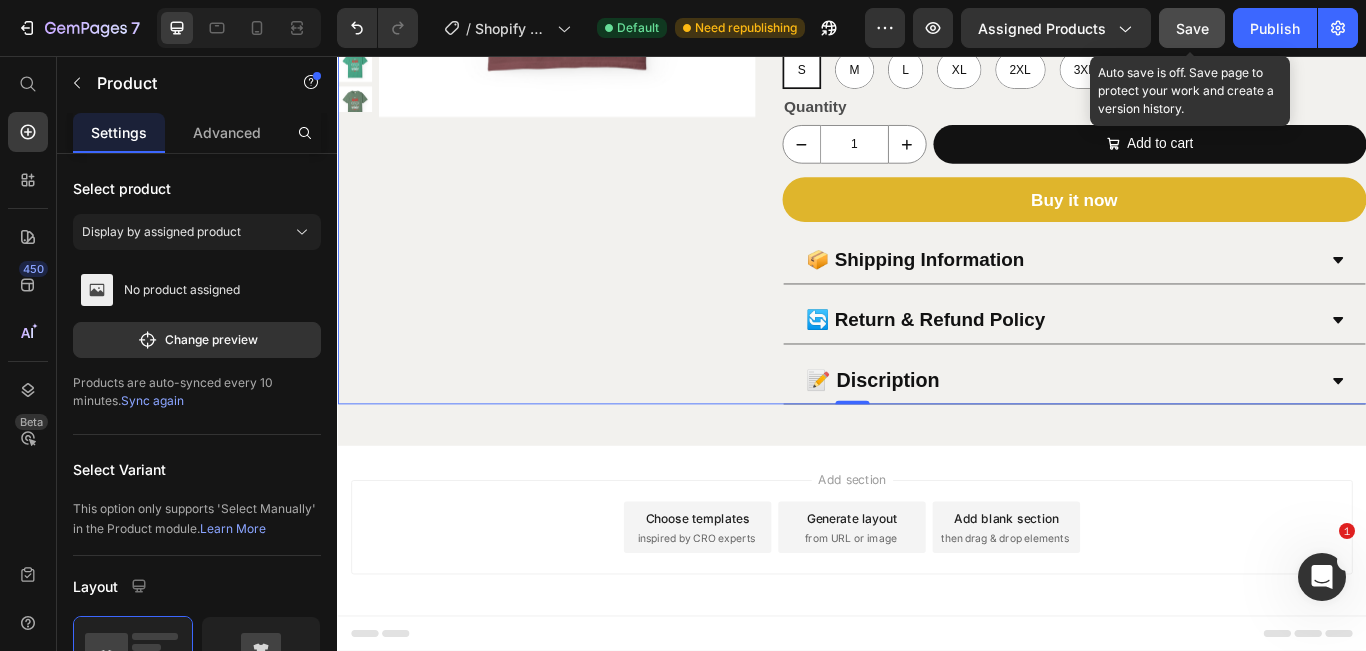 click on "Save" at bounding box center (1192, 28) 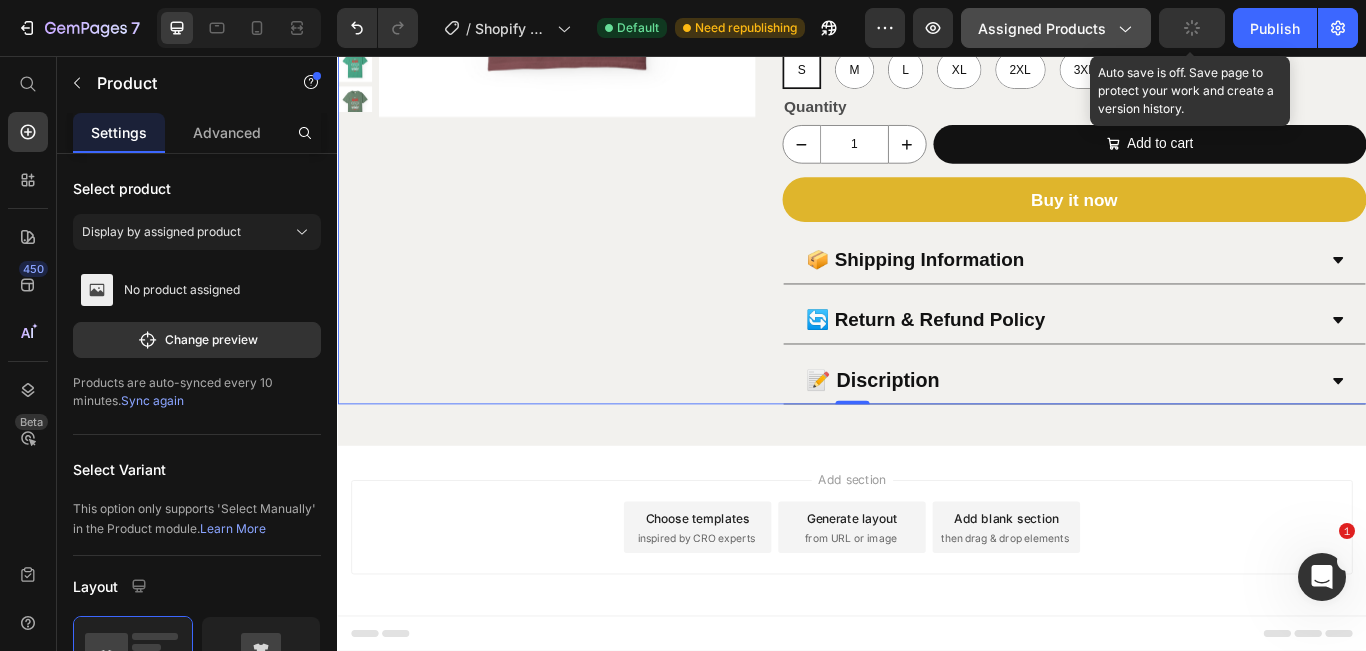 click on "Assigned Products" at bounding box center (1056, 28) 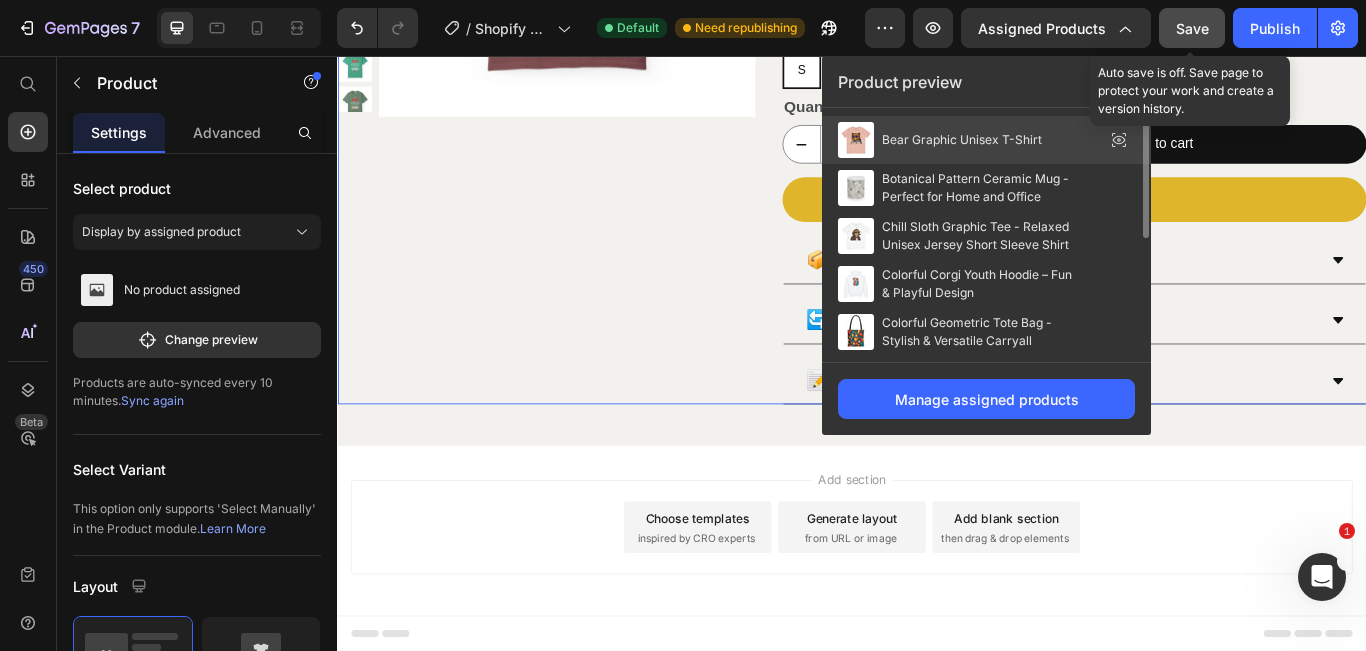click on "Bear Graphic Unisex T-Shirt" at bounding box center [962, 140] 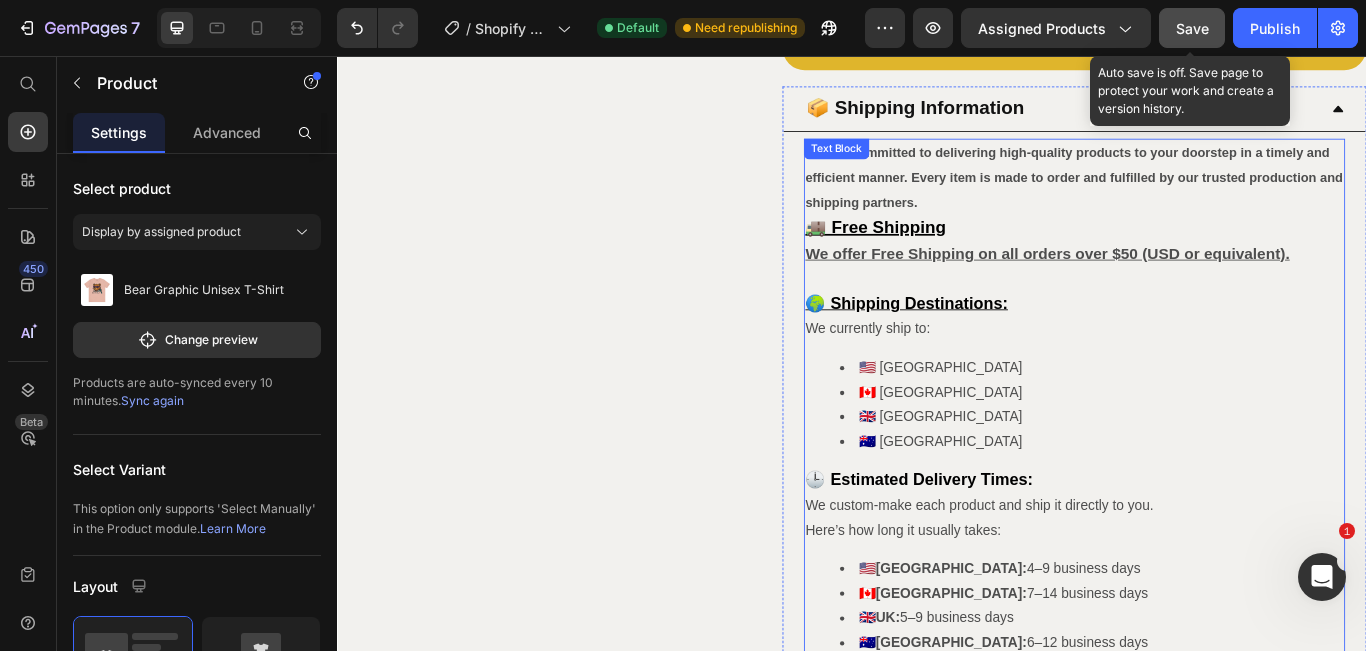 scroll, scrollTop: 574, scrollLeft: 0, axis: vertical 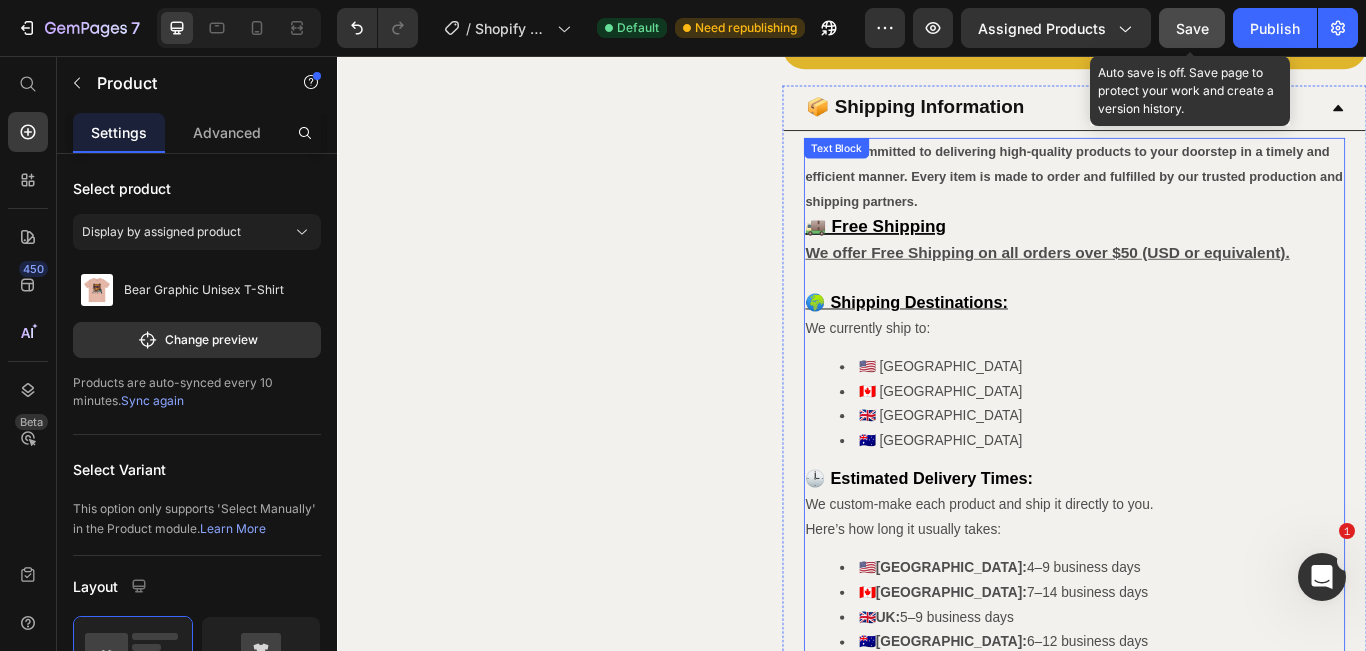 click on "🚚 Free Shipping" at bounding box center (1196, 255) 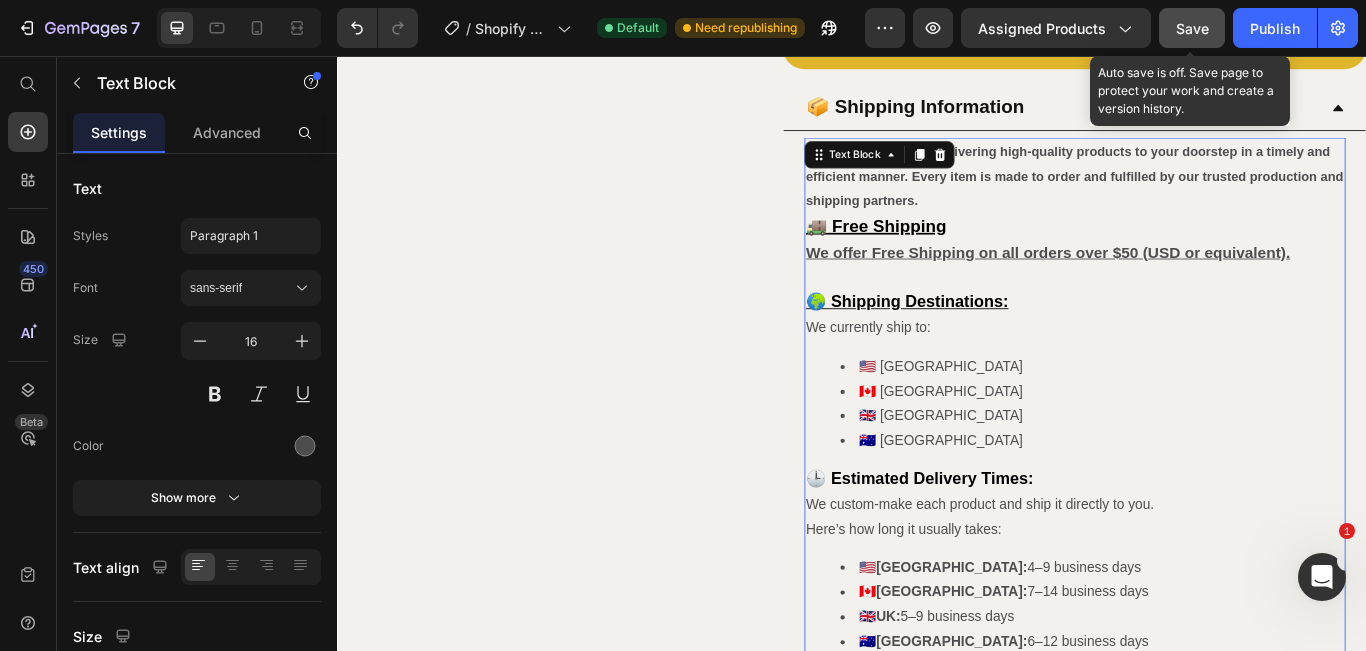 click on "🚚 Free Shipping" at bounding box center [1196, 255] 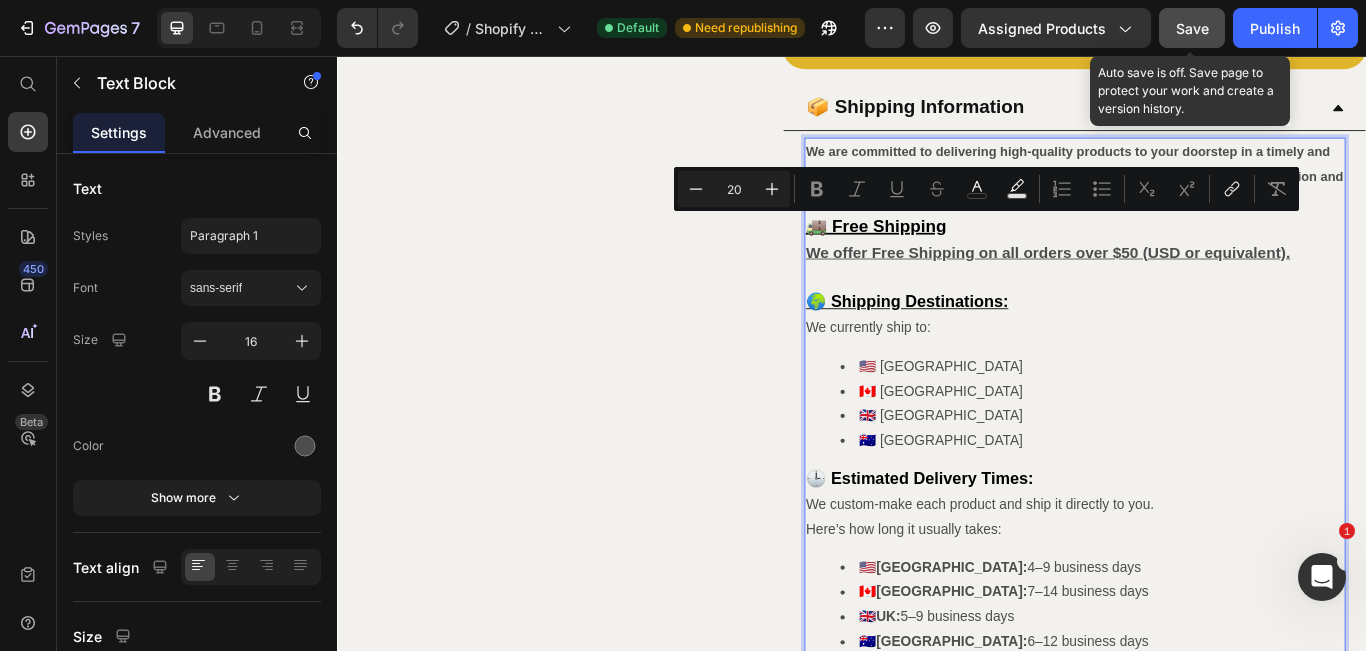 click on "🚚 Free Shipping" at bounding box center [1196, 255] 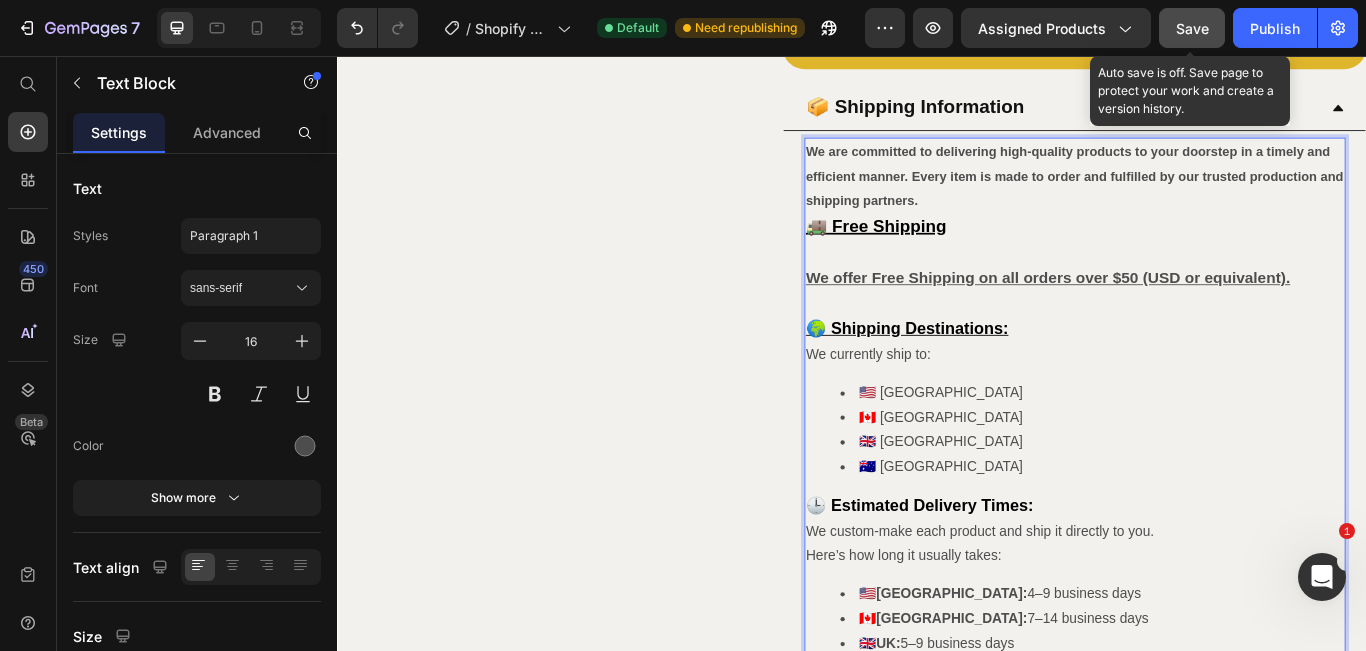 click on "Save" 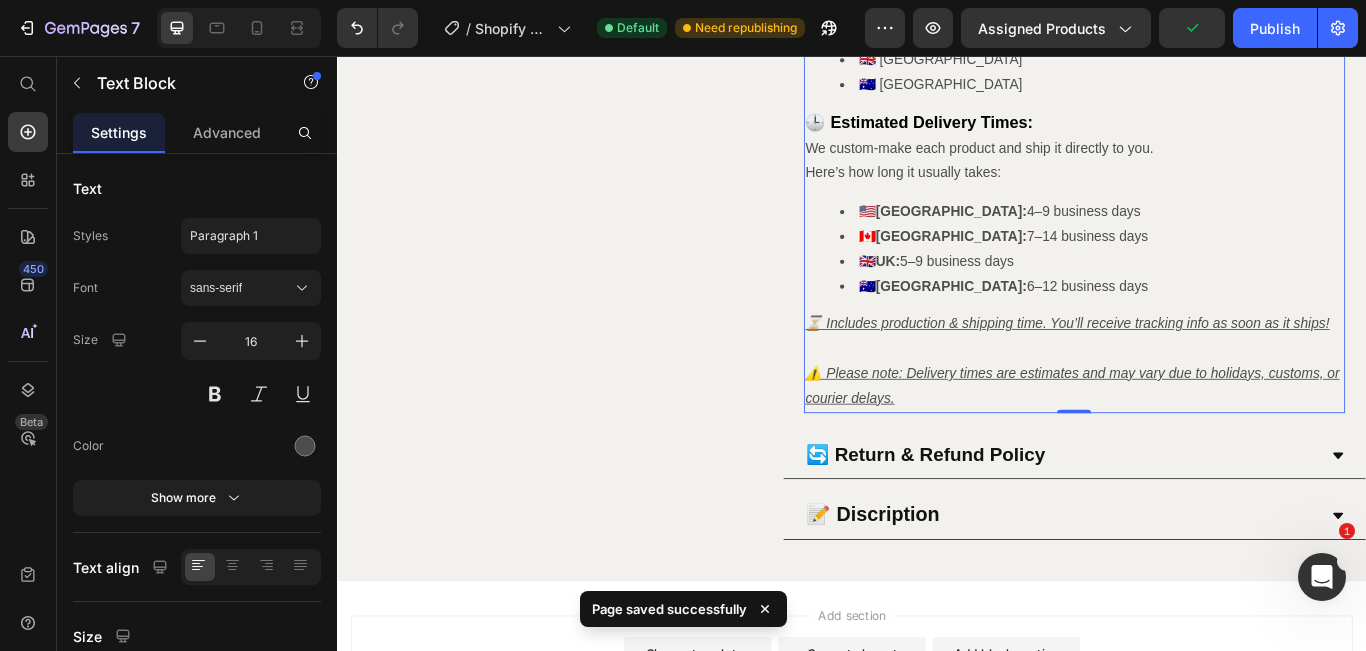 scroll, scrollTop: 1178, scrollLeft: 0, axis: vertical 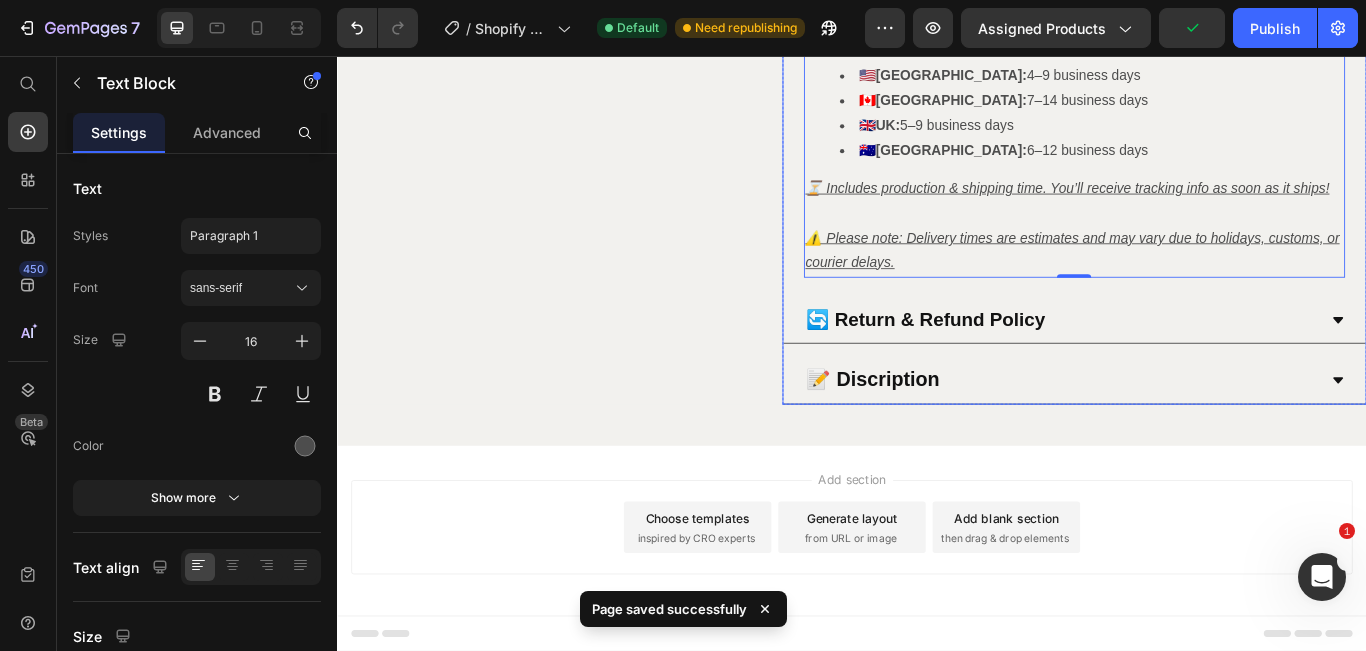 click on "🔄 Return & Refund Policy" at bounding box center (1180, 364) 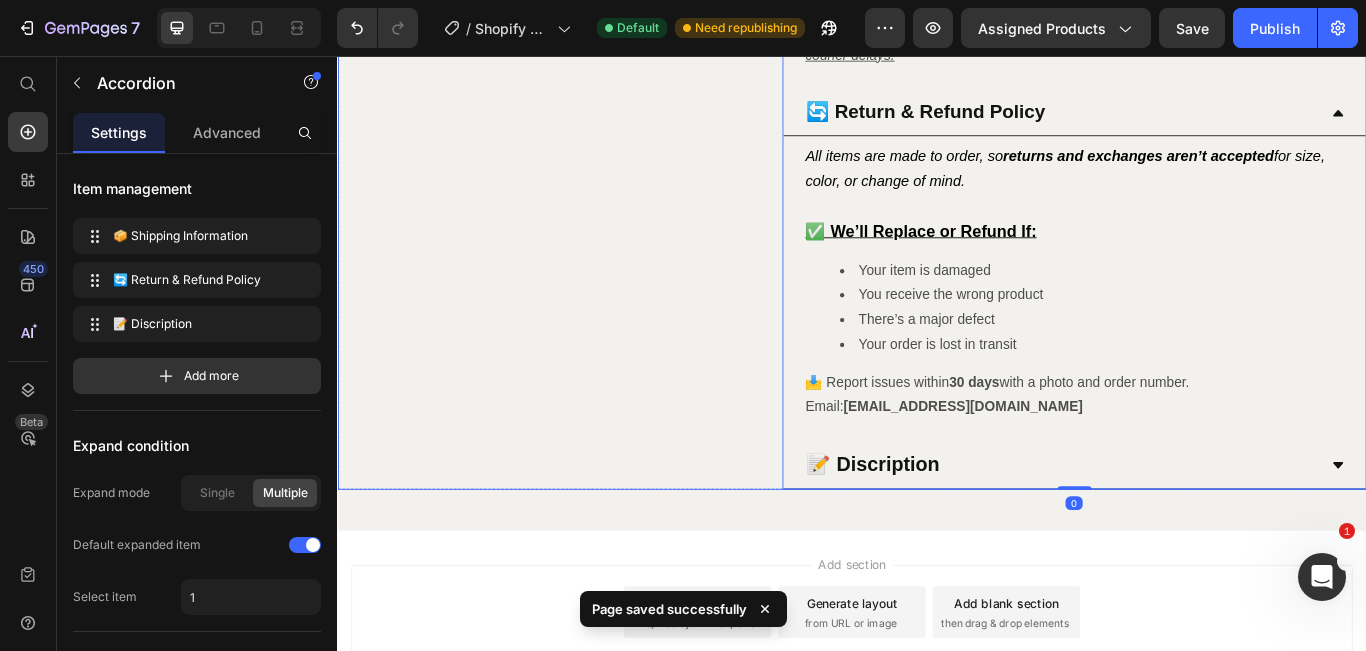scroll, scrollTop: 1519, scrollLeft: 0, axis: vertical 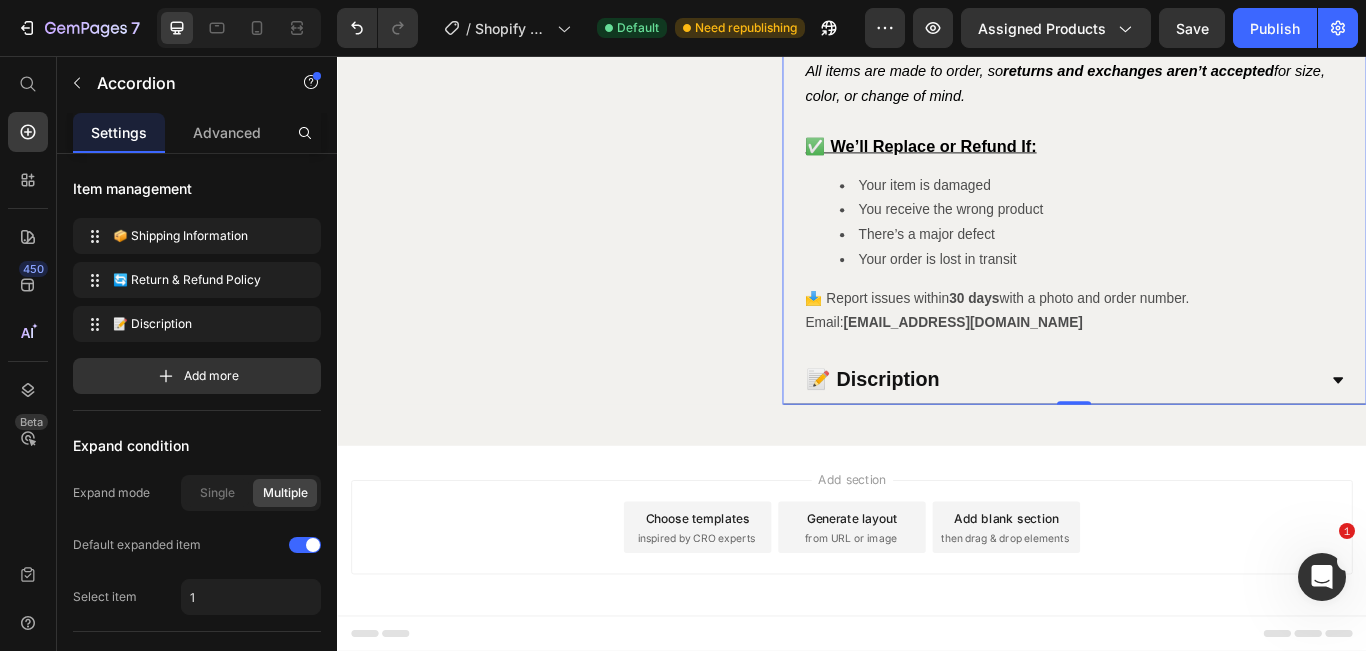 click on "📝 Discription" at bounding box center (1180, 434) 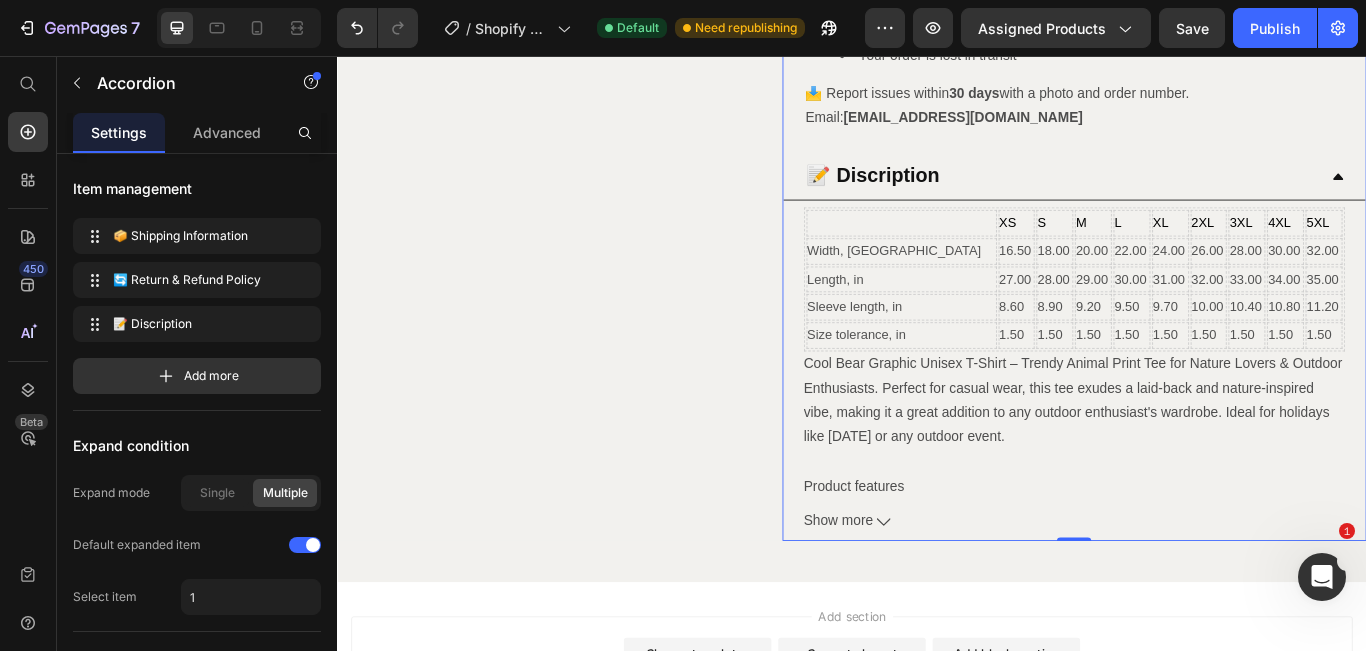 scroll, scrollTop: 1916, scrollLeft: 0, axis: vertical 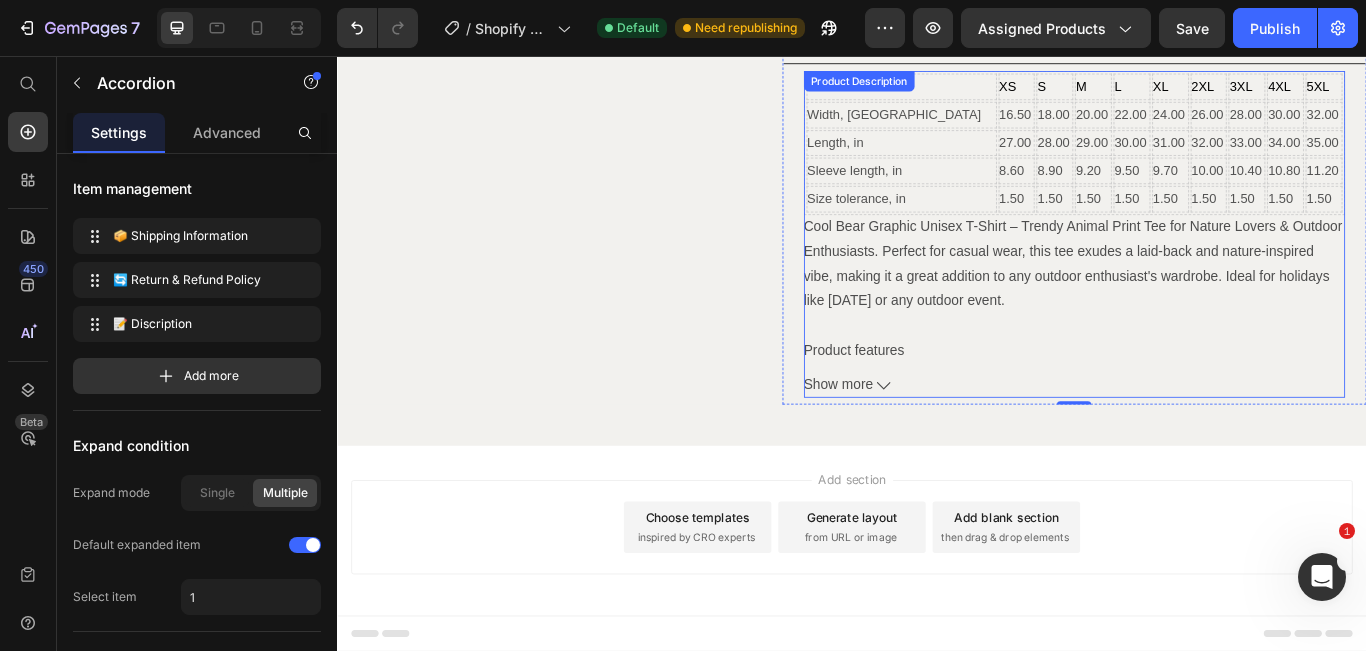 click 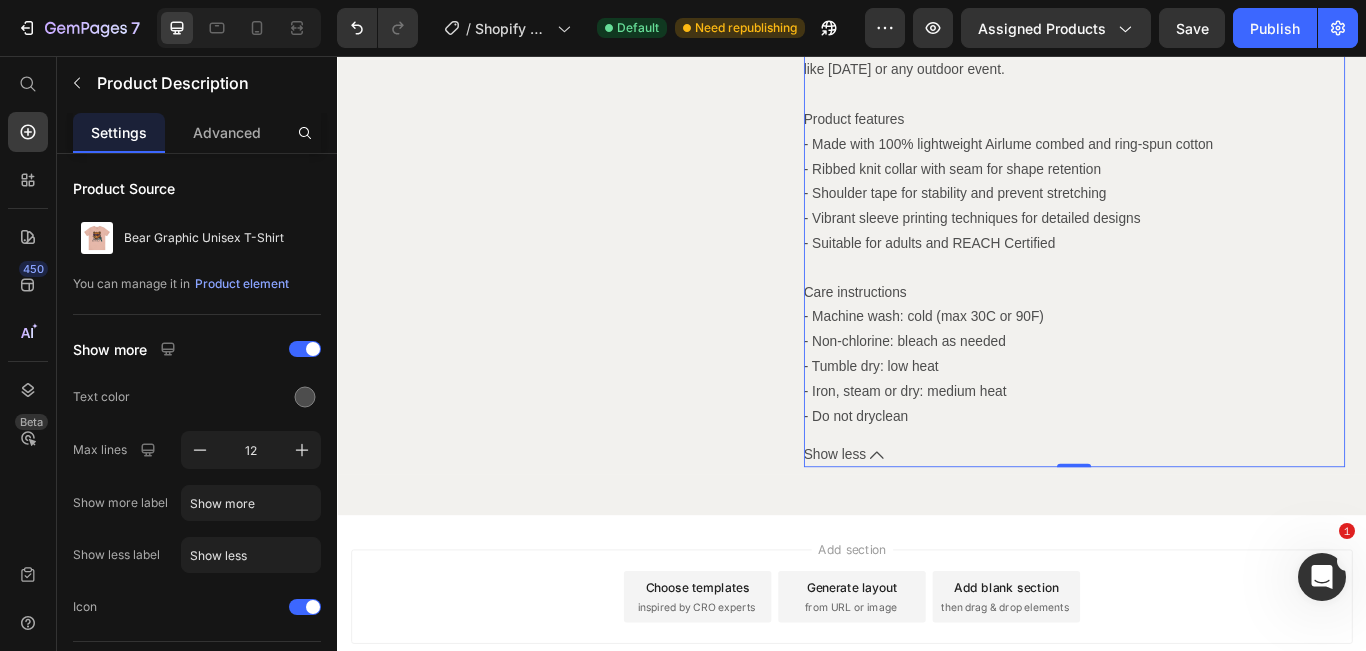 scroll, scrollTop: 2186, scrollLeft: 0, axis: vertical 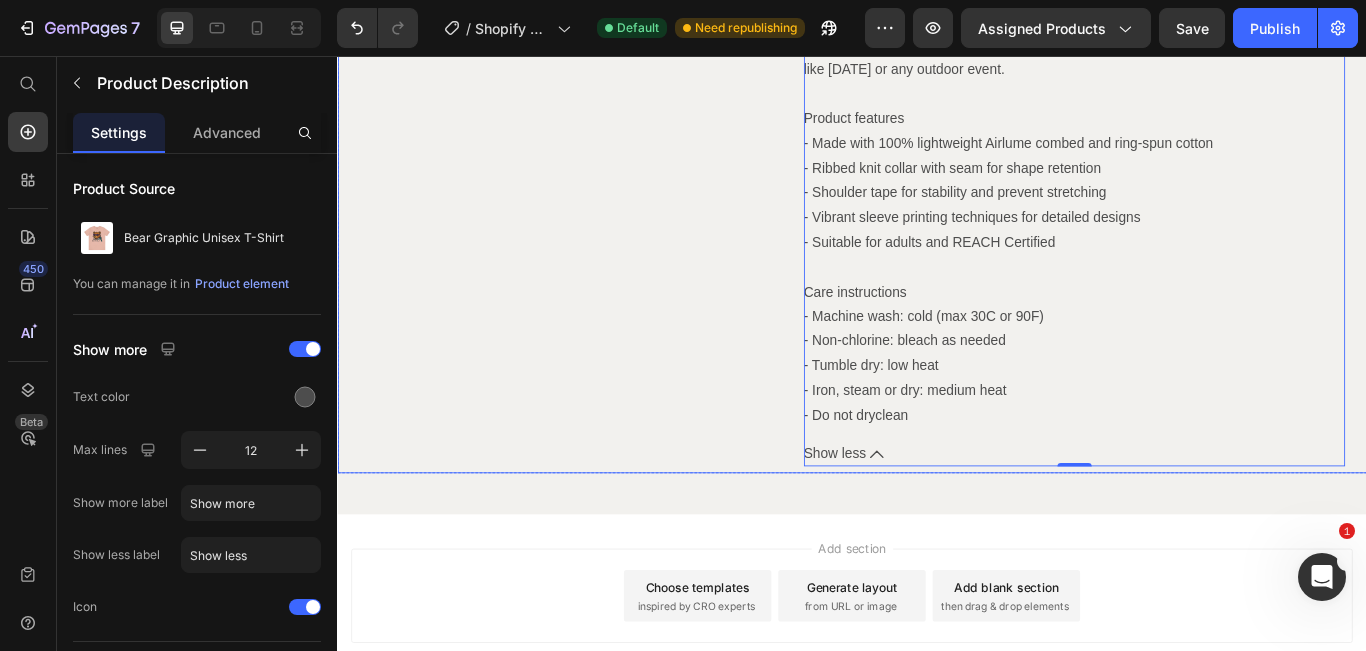click on "Product Images" at bounding box center [580, -758] 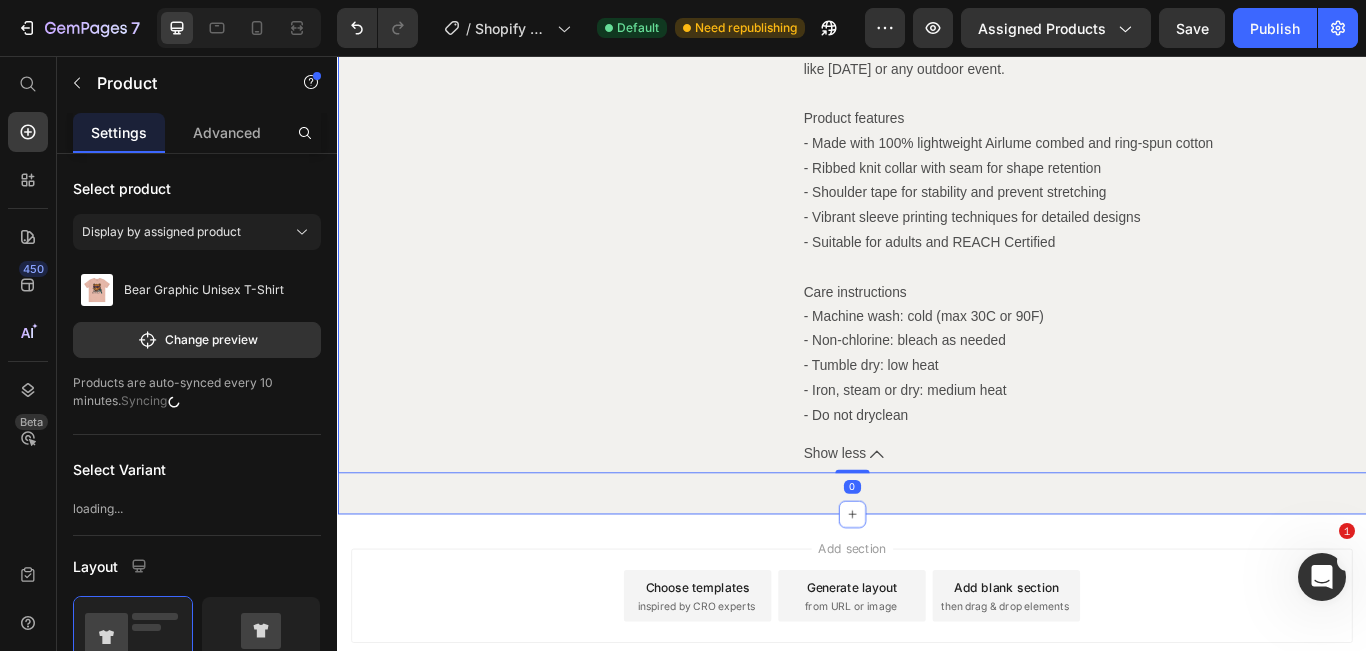 scroll, scrollTop: 2266, scrollLeft: 0, axis: vertical 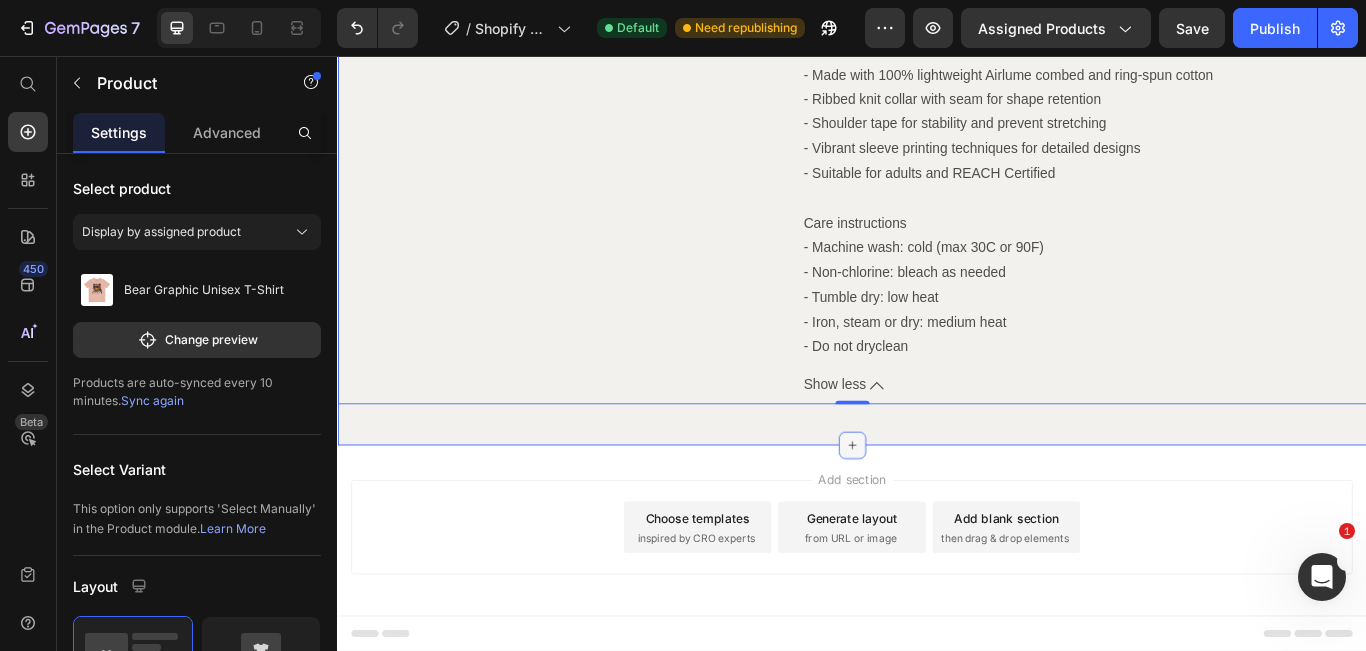 click 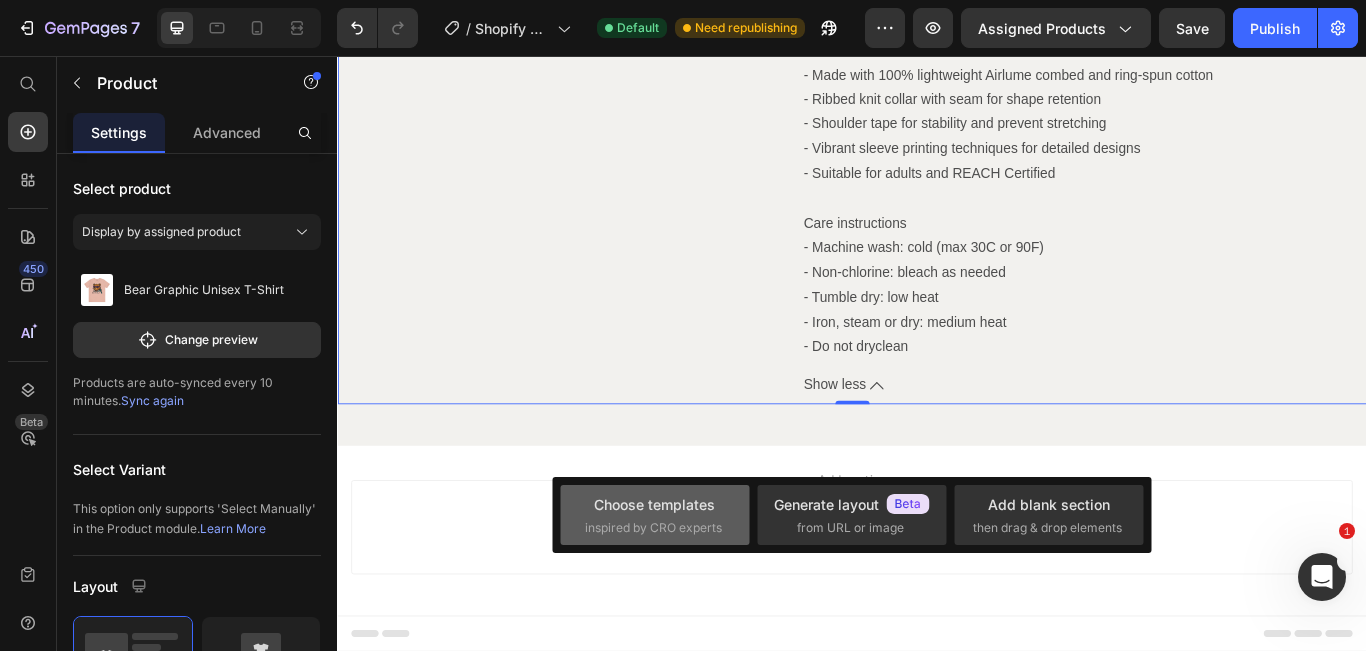 click on "Choose templates" at bounding box center (654, 504) 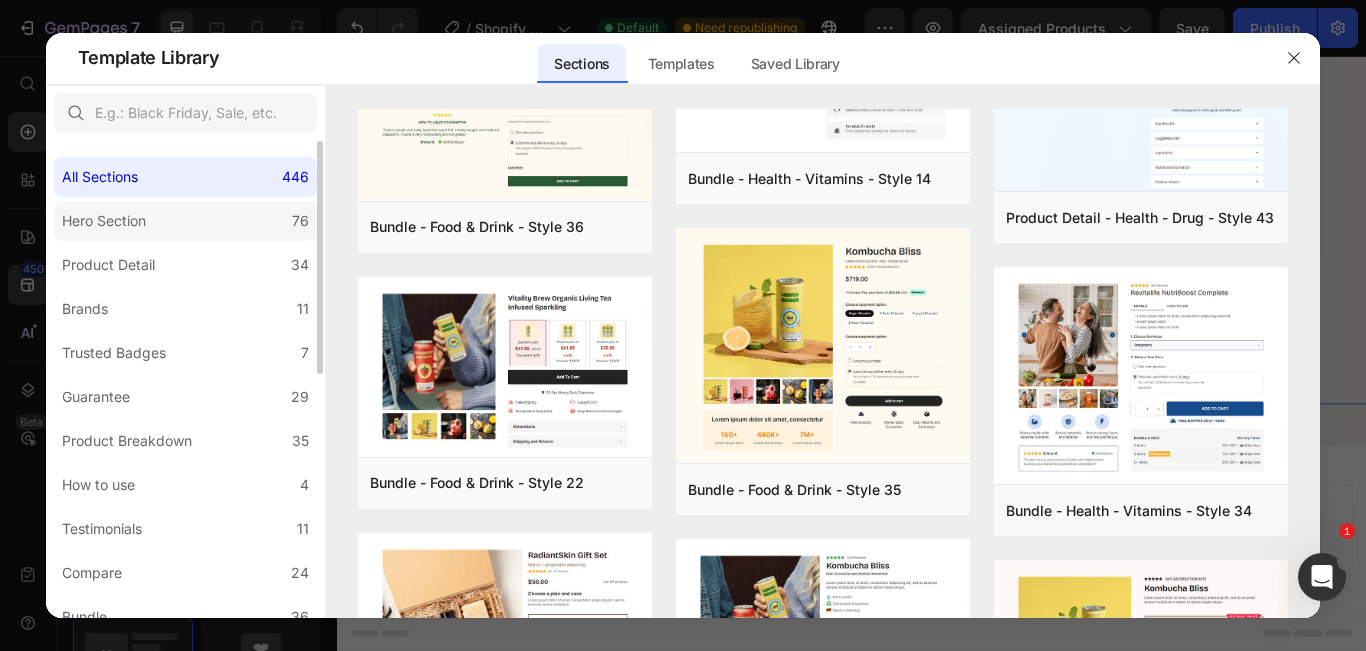 scroll, scrollTop: 842, scrollLeft: 0, axis: vertical 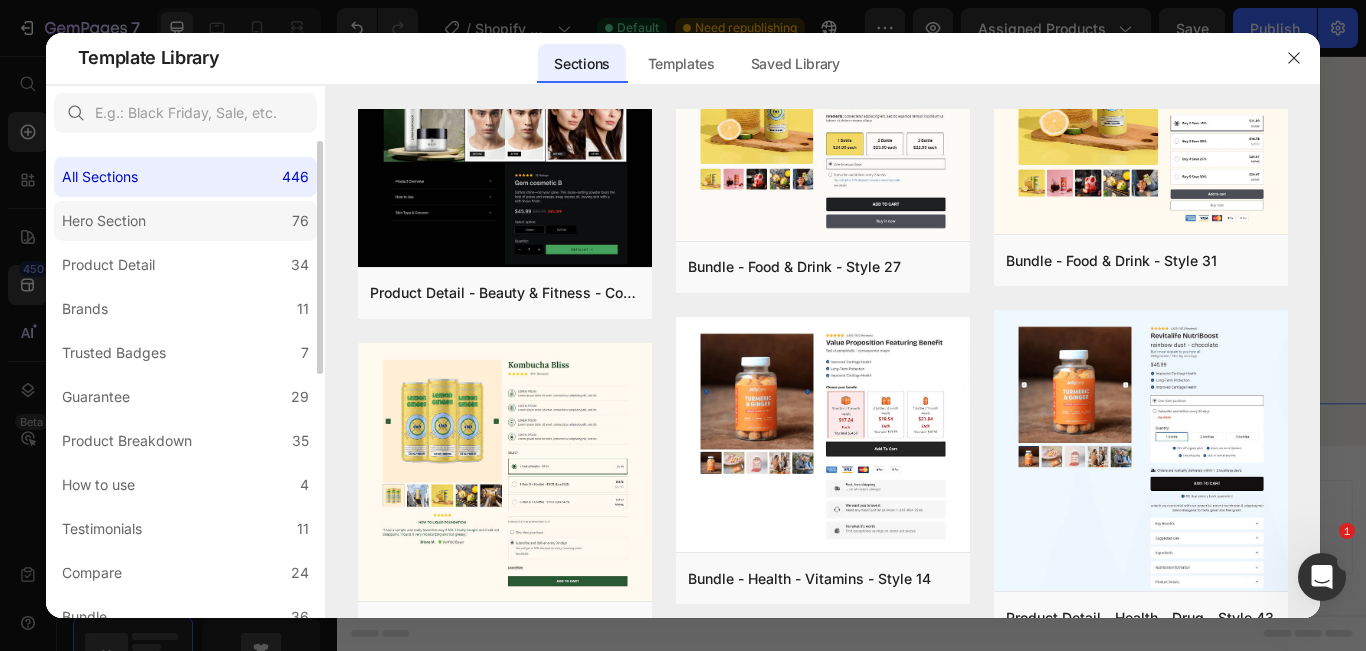 click on "Hero Section 76" 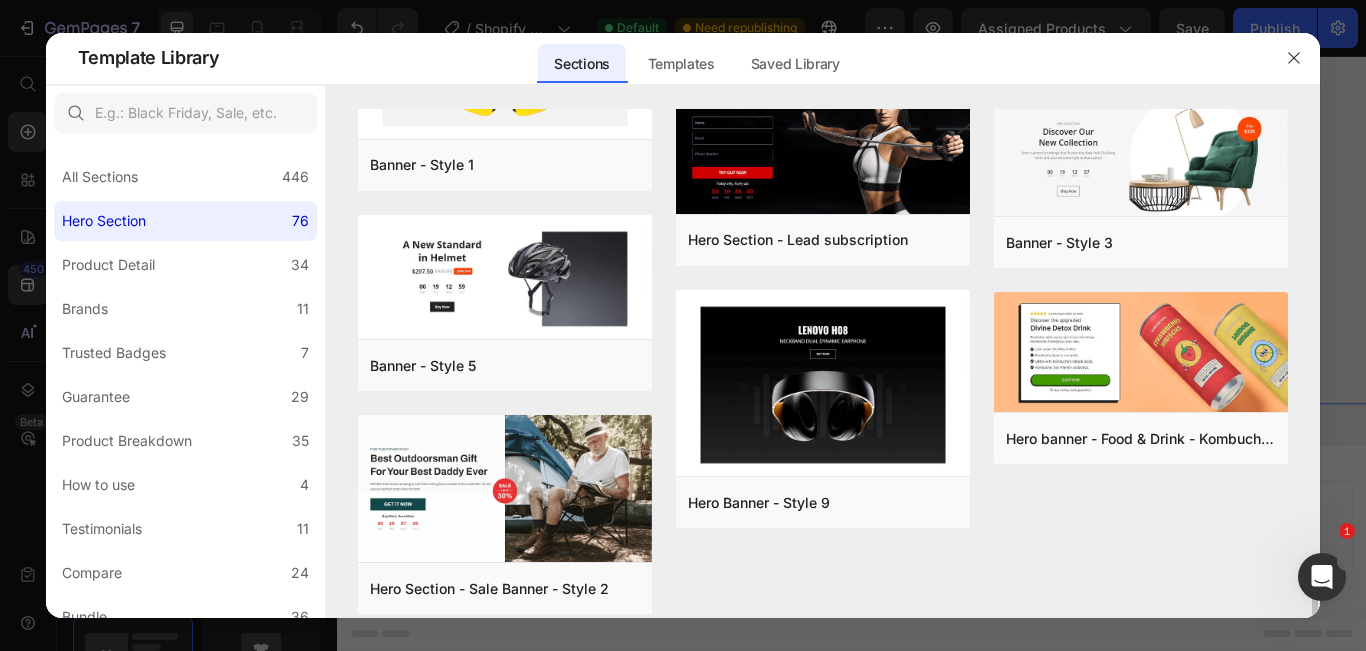 scroll, scrollTop: 4368, scrollLeft: 0, axis: vertical 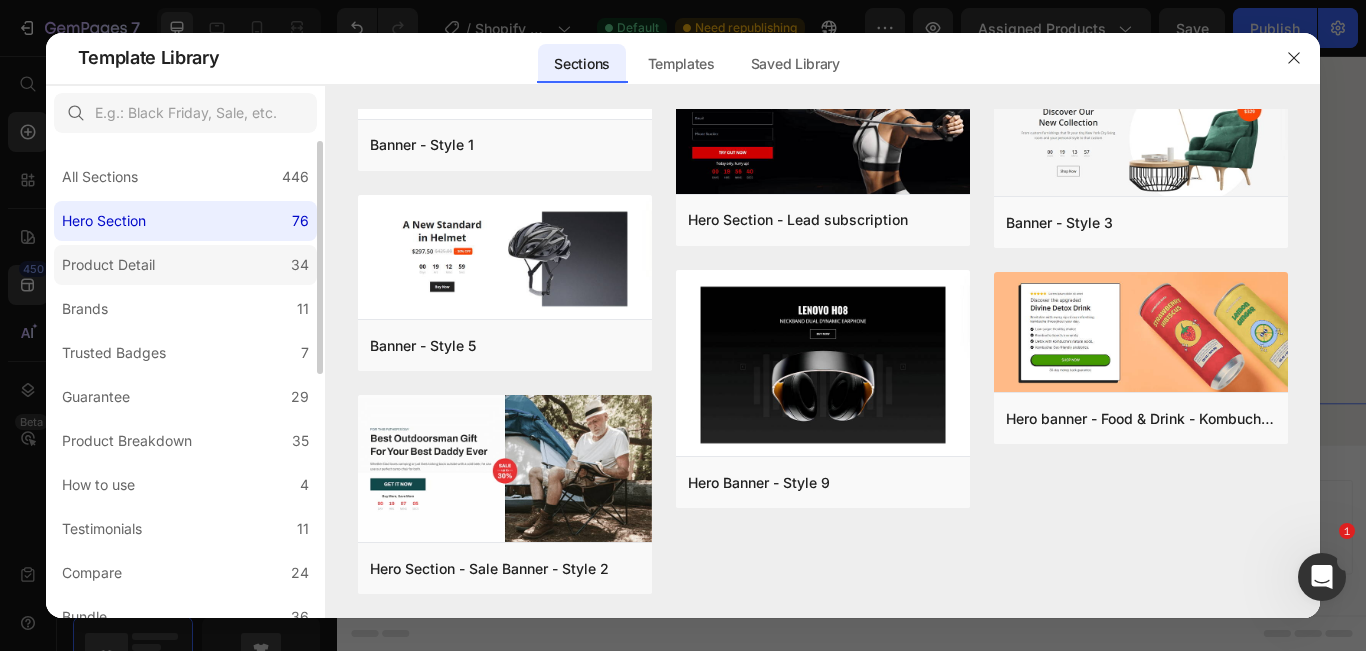 click on "Product Detail 34" 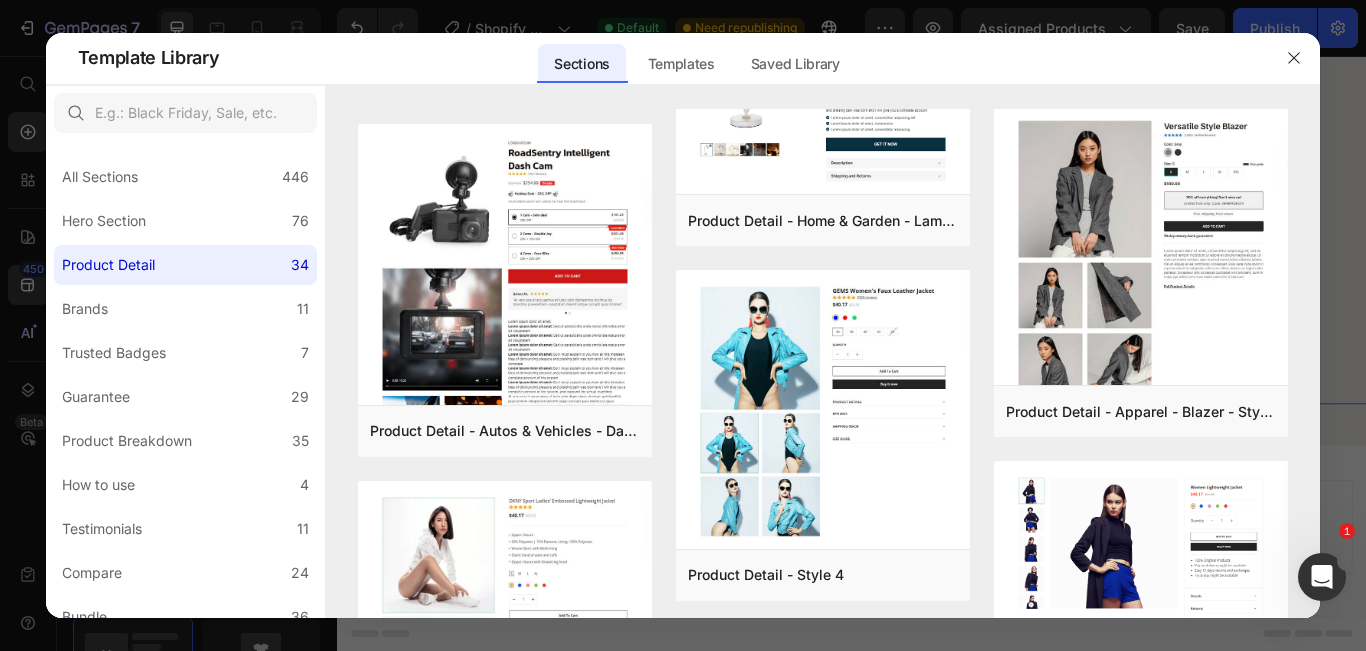 scroll, scrollTop: 2998, scrollLeft: 0, axis: vertical 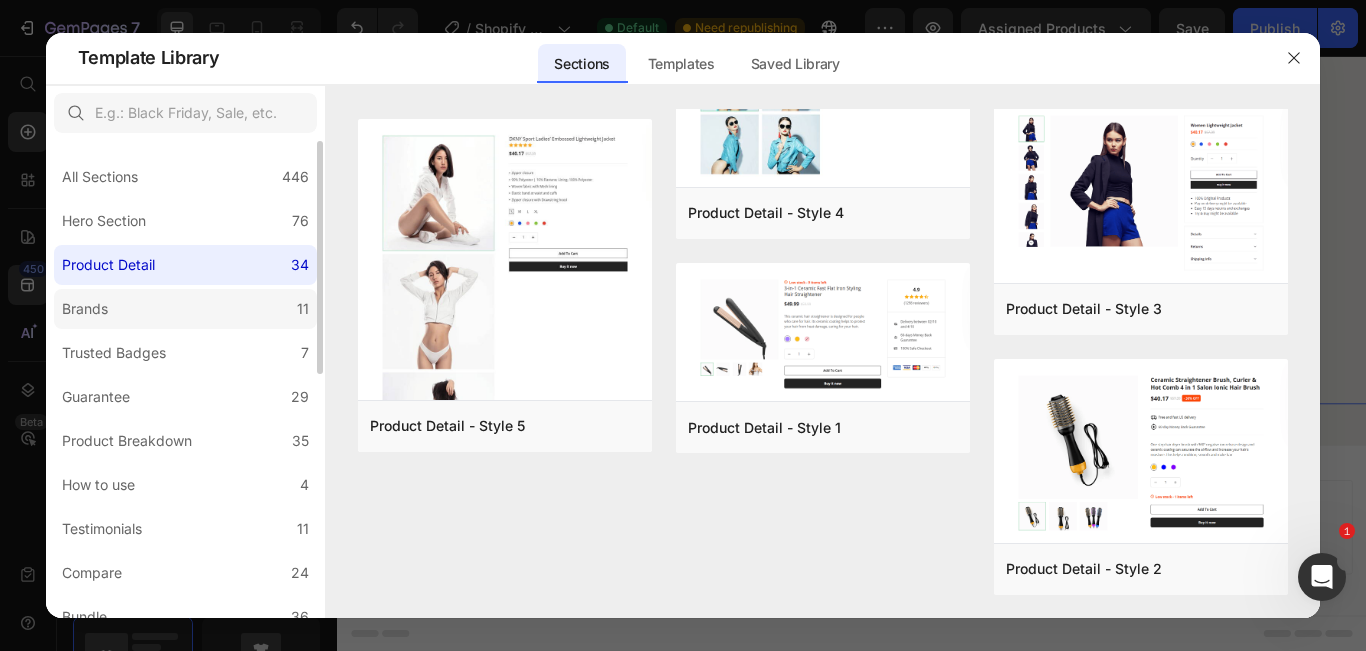 click on "Brands 11" 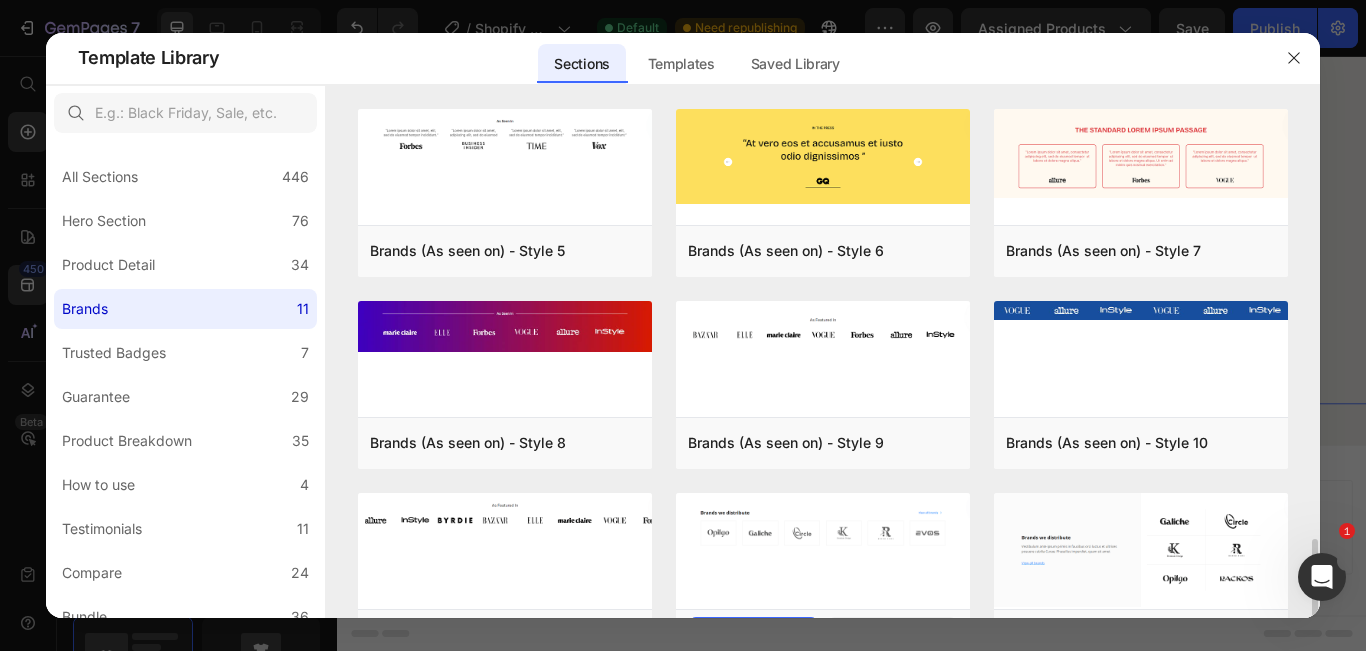 scroll, scrollTop: 258, scrollLeft: 0, axis: vertical 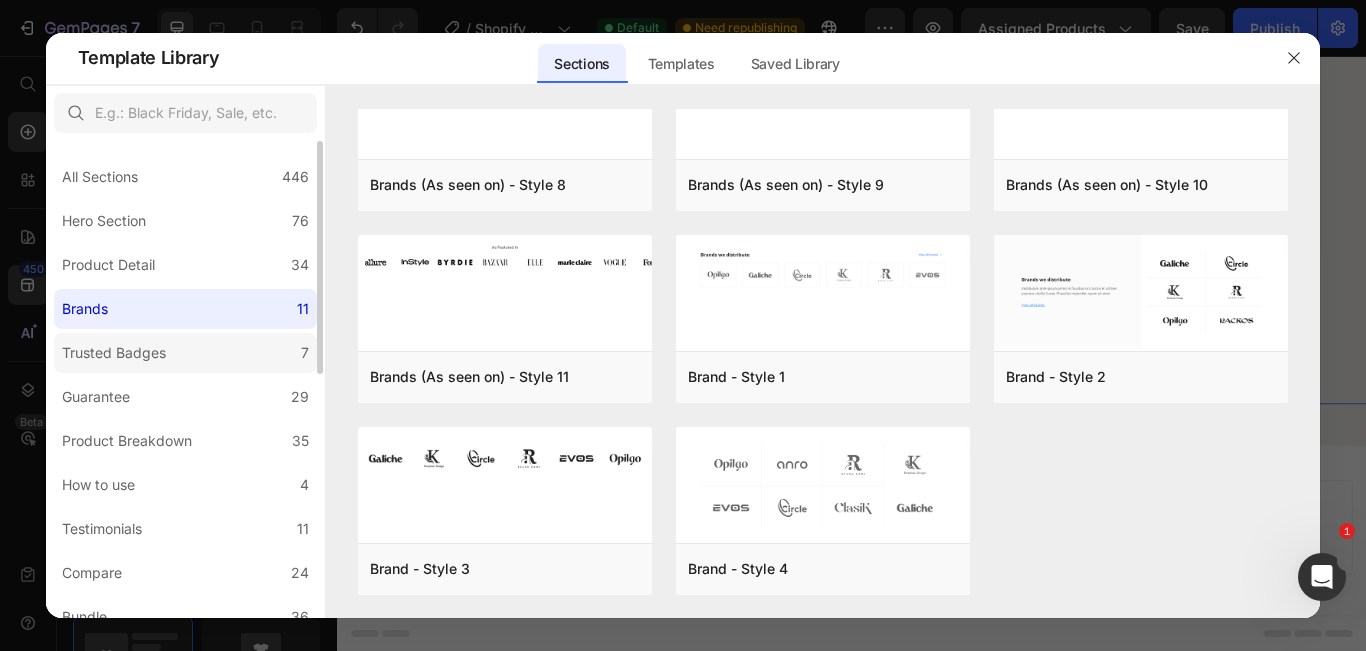 click on "Trusted Badges 7" 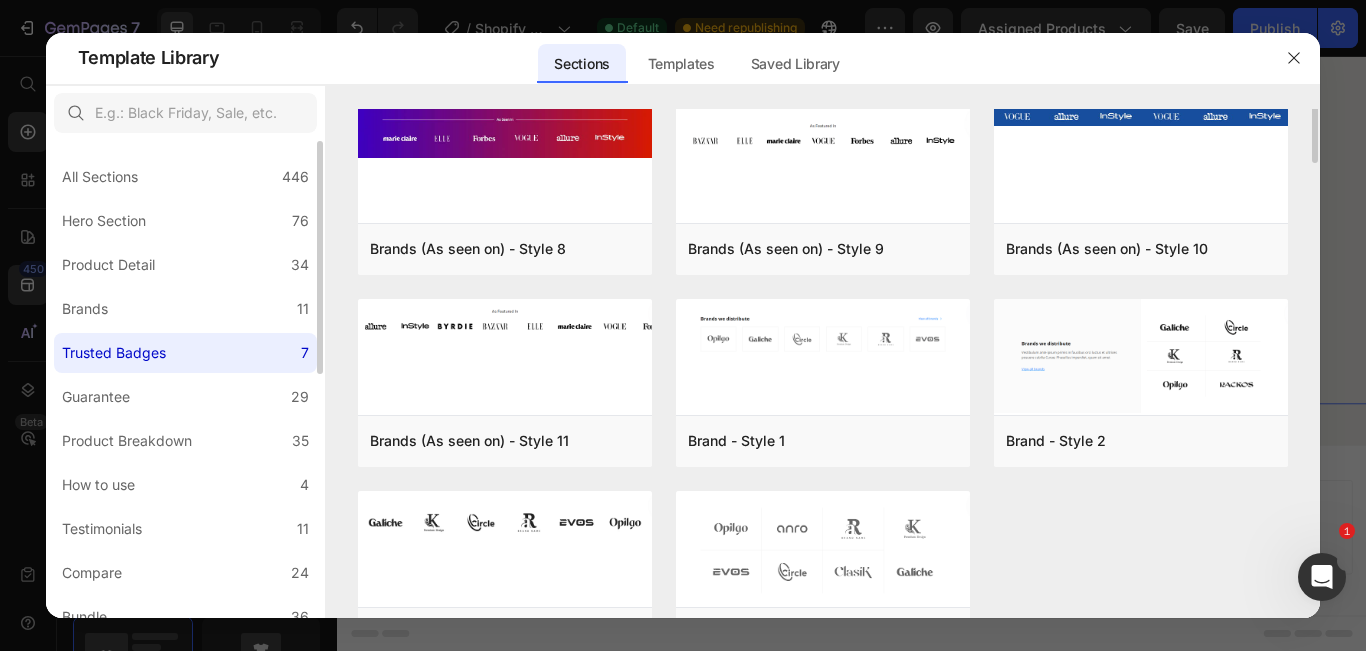 scroll, scrollTop: 0, scrollLeft: 0, axis: both 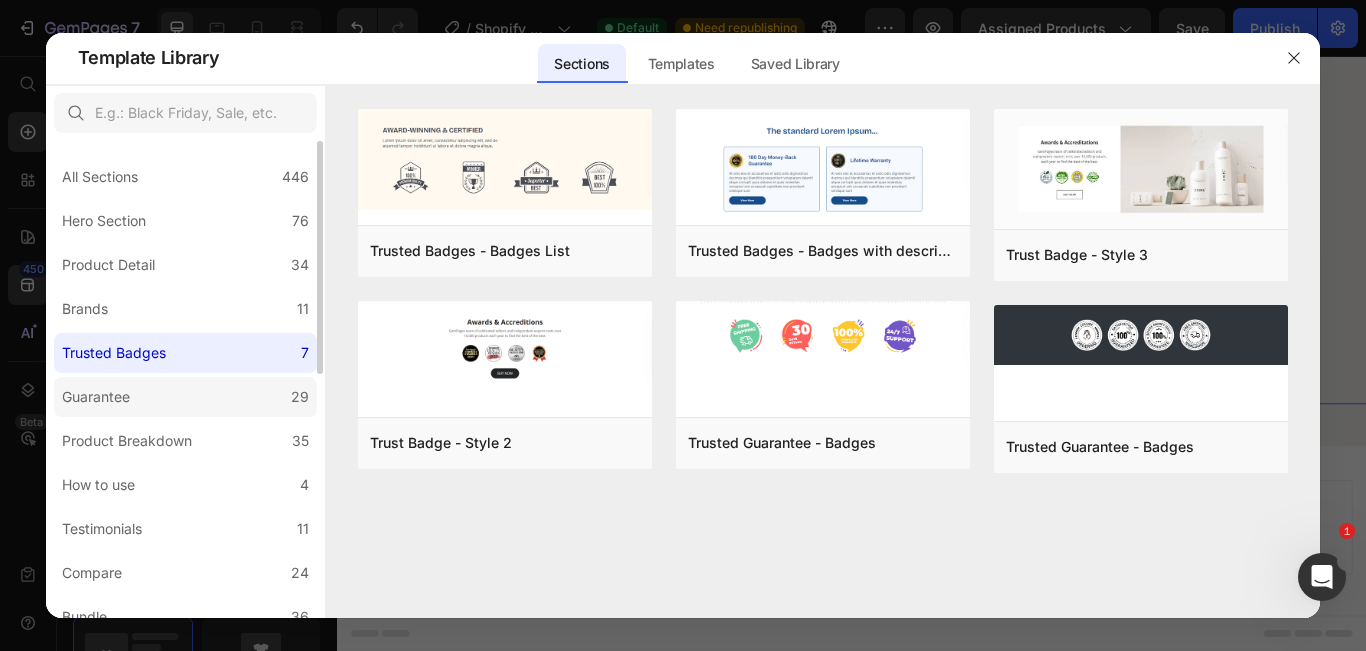 click on "Guarantee 29" 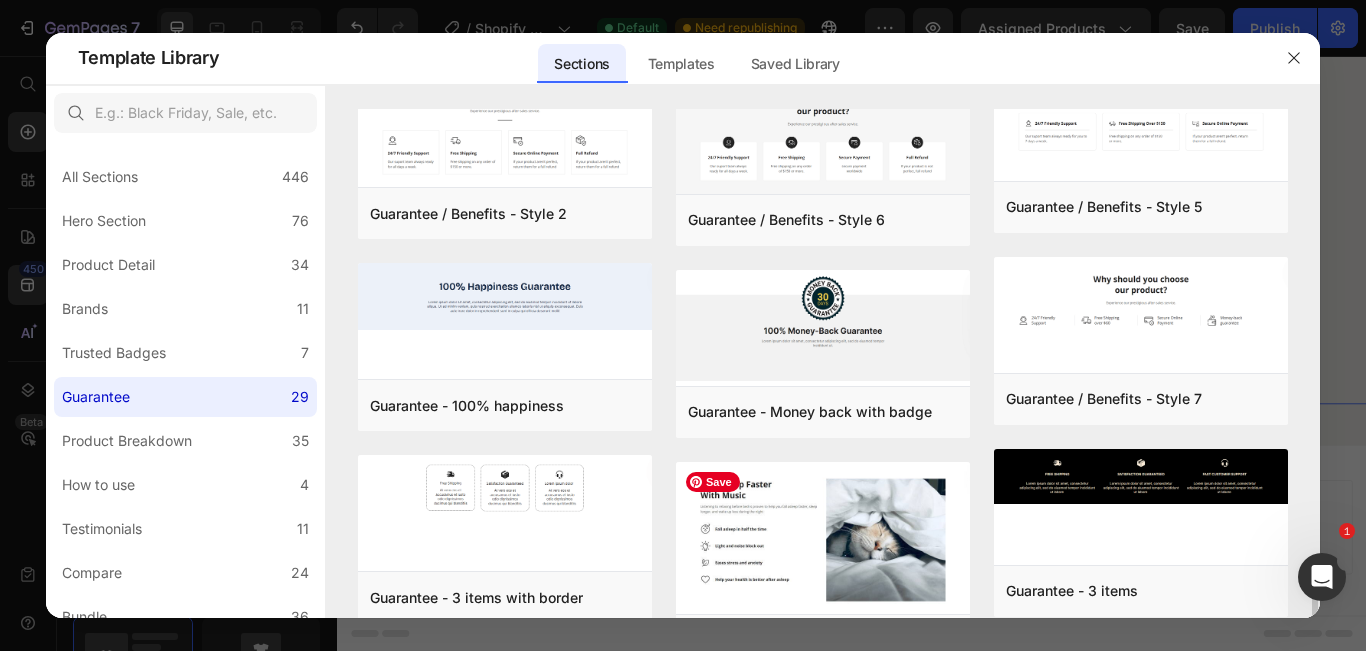 scroll, scrollTop: 862, scrollLeft: 0, axis: vertical 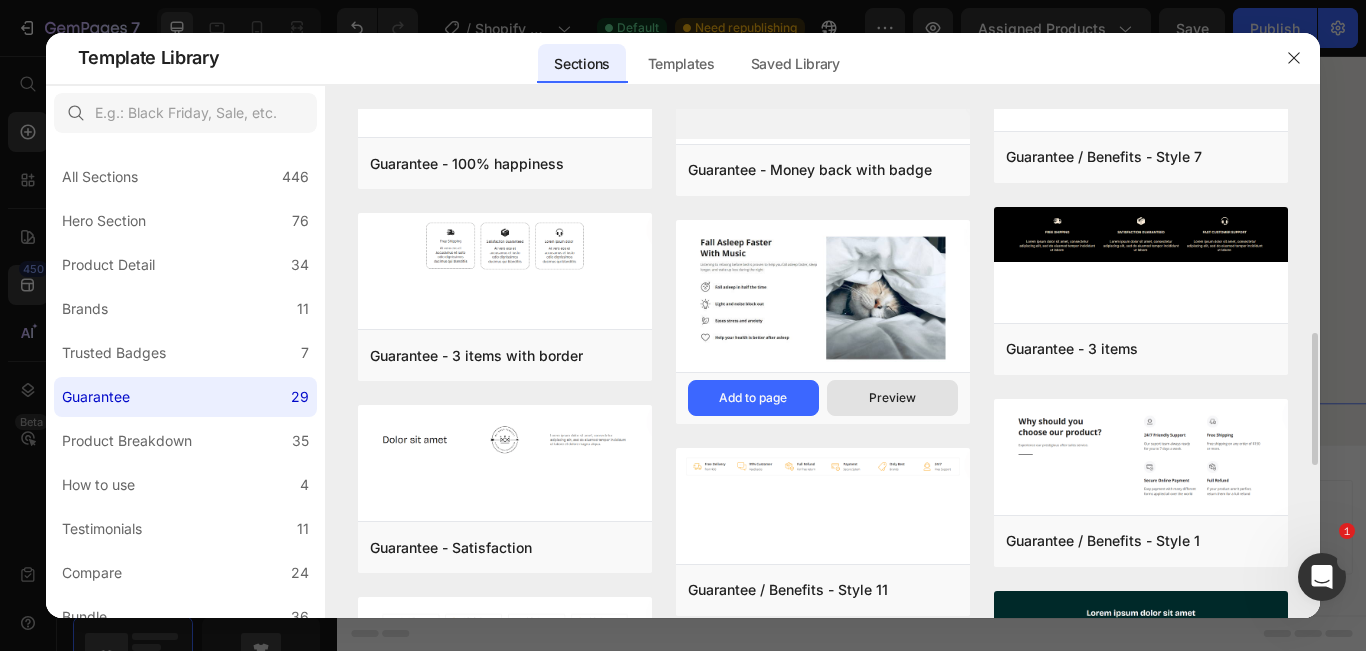 click on "Preview" at bounding box center [892, 398] 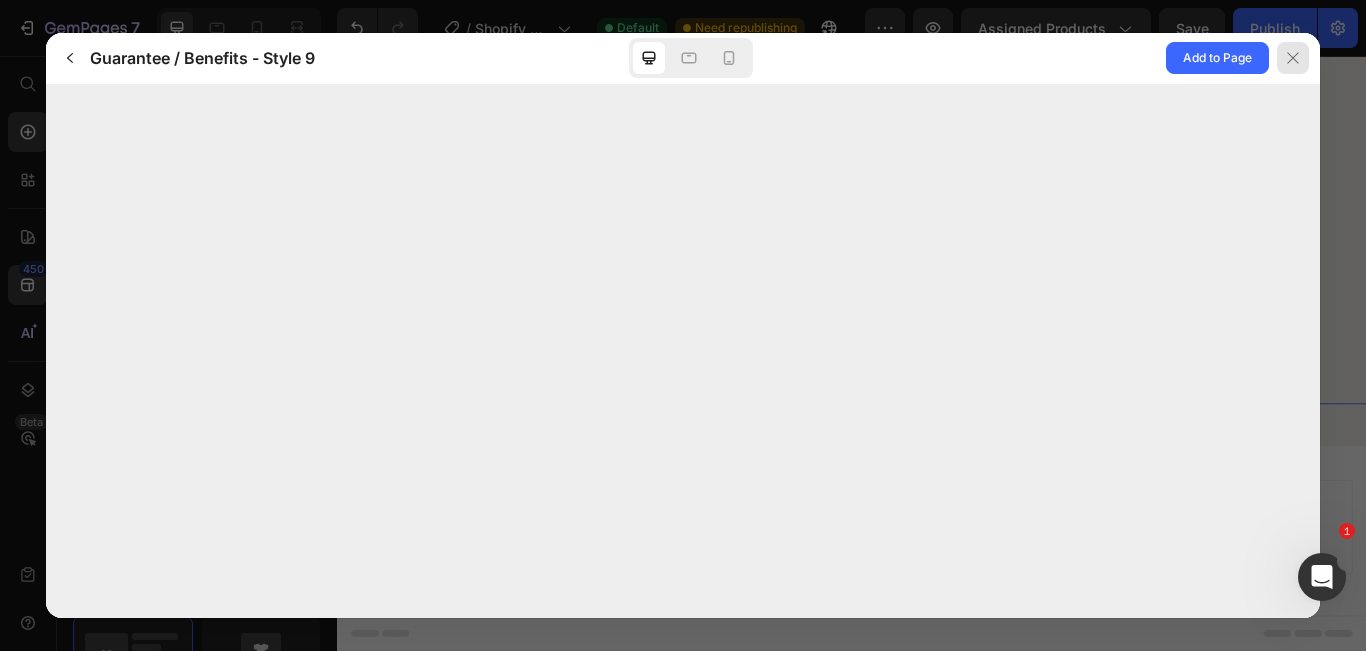 click 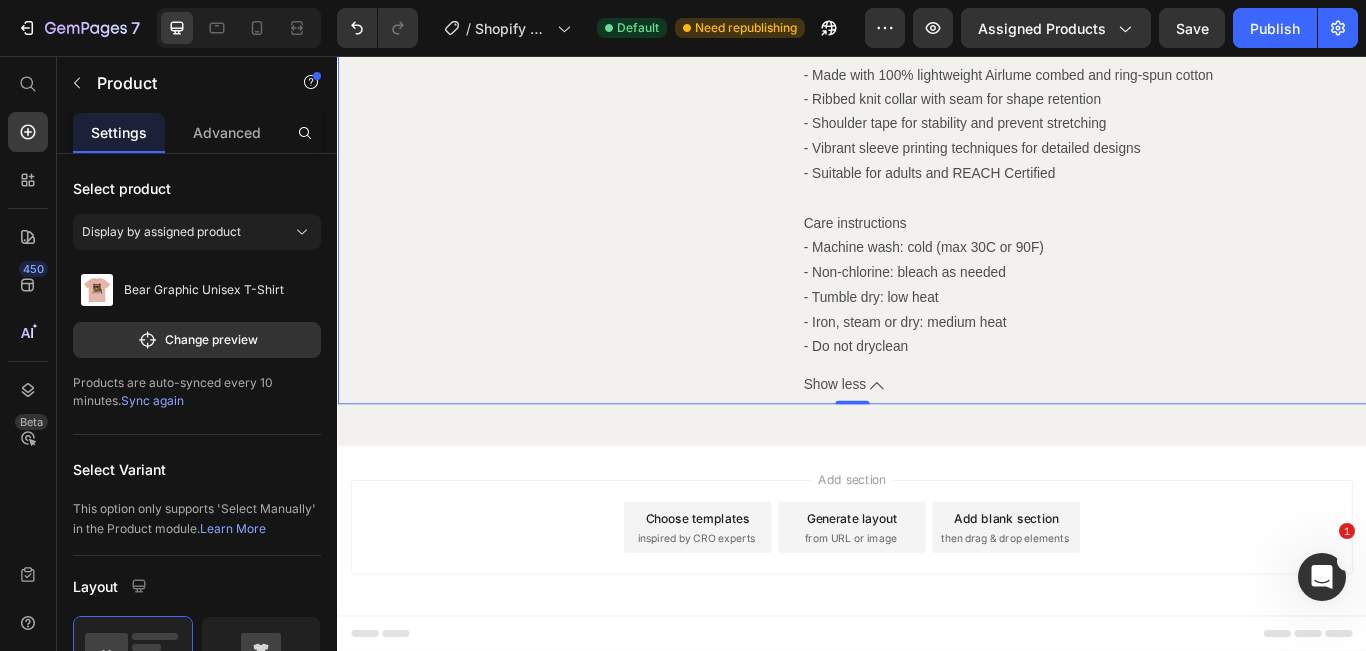 click on "inspired by CRO experts" at bounding box center [755, 618] 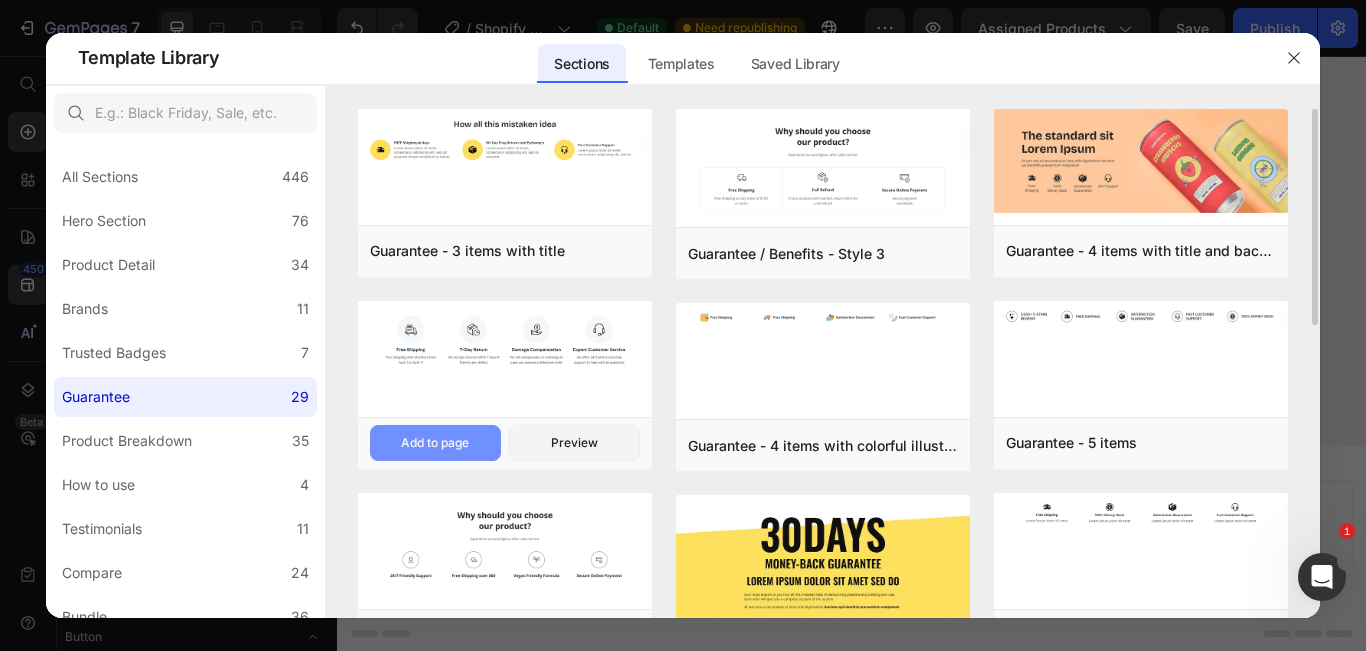 click on "Add to page" at bounding box center (435, 443) 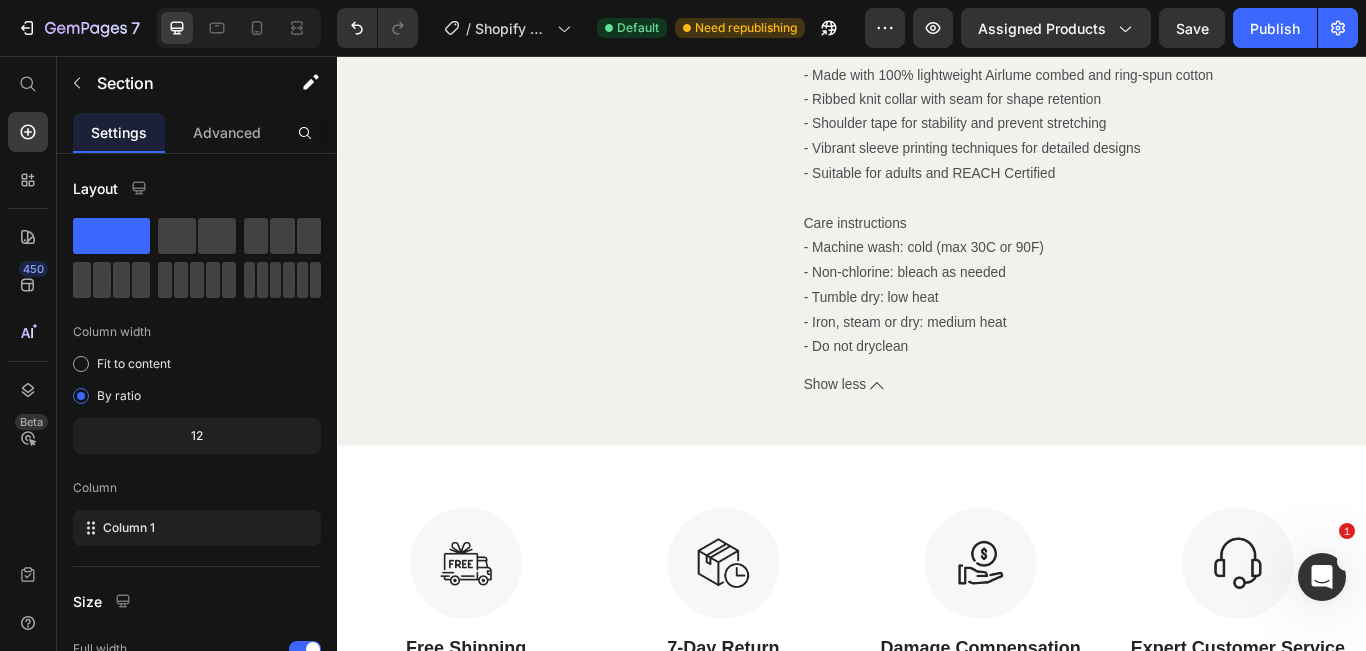 scroll, scrollTop: 2522, scrollLeft: 0, axis: vertical 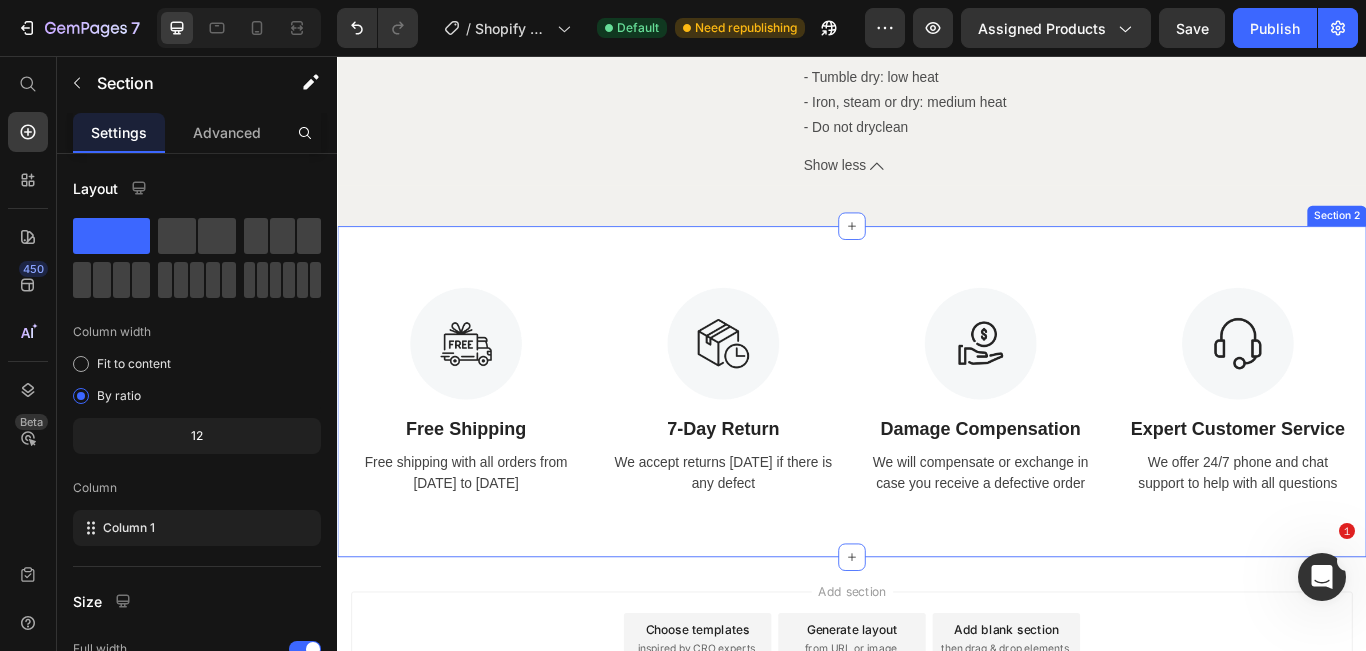 click on "Image Free Shipping Text Block Free shipping with all orders
from [DATE] to [DATE] Text Image 7-Day Return Text Block We accept returns [DATE]
if there is any defect Text Image Damage Compensation Text Block We will compensate or exchange in case you receive a defective order Text Image Expert Customer Service Text Block We offer 24/7 phone and chat support to help with all questions Text Row Section 2" at bounding box center (937, 447) 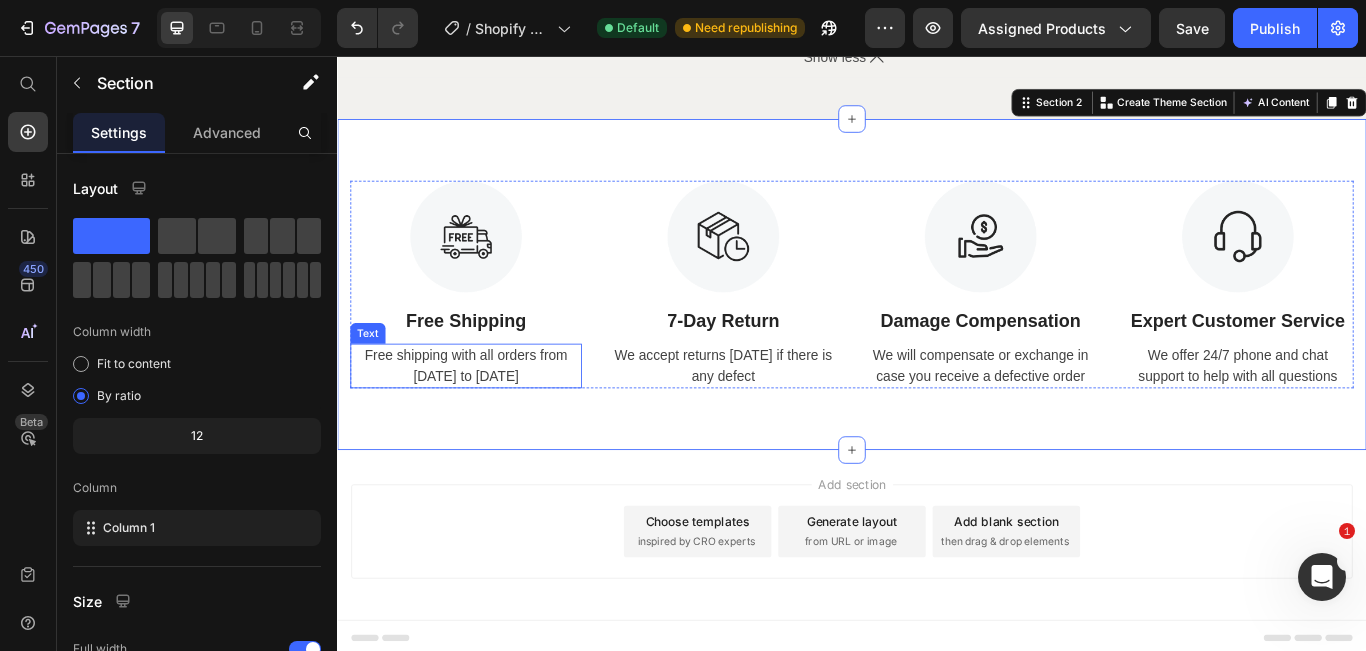scroll, scrollTop: 2652, scrollLeft: 0, axis: vertical 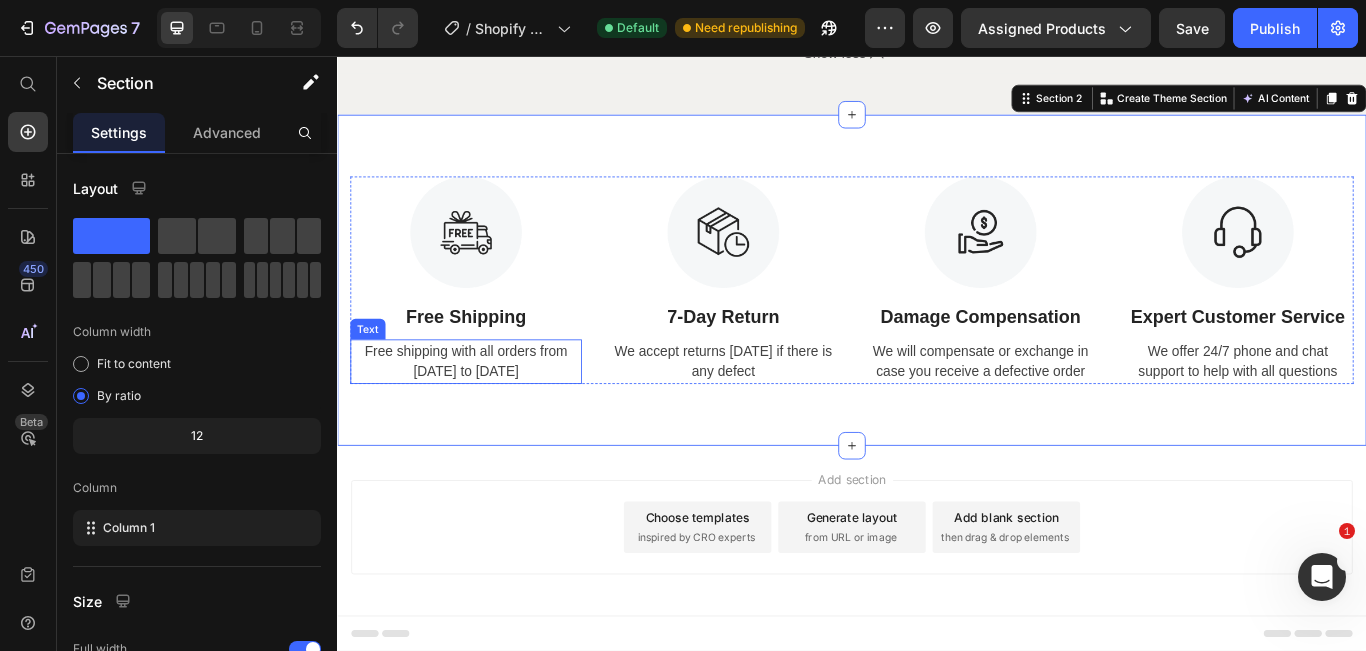 click on "Free shipping with all orders
from [DATE] to [DATE]" at bounding box center (487, 412) 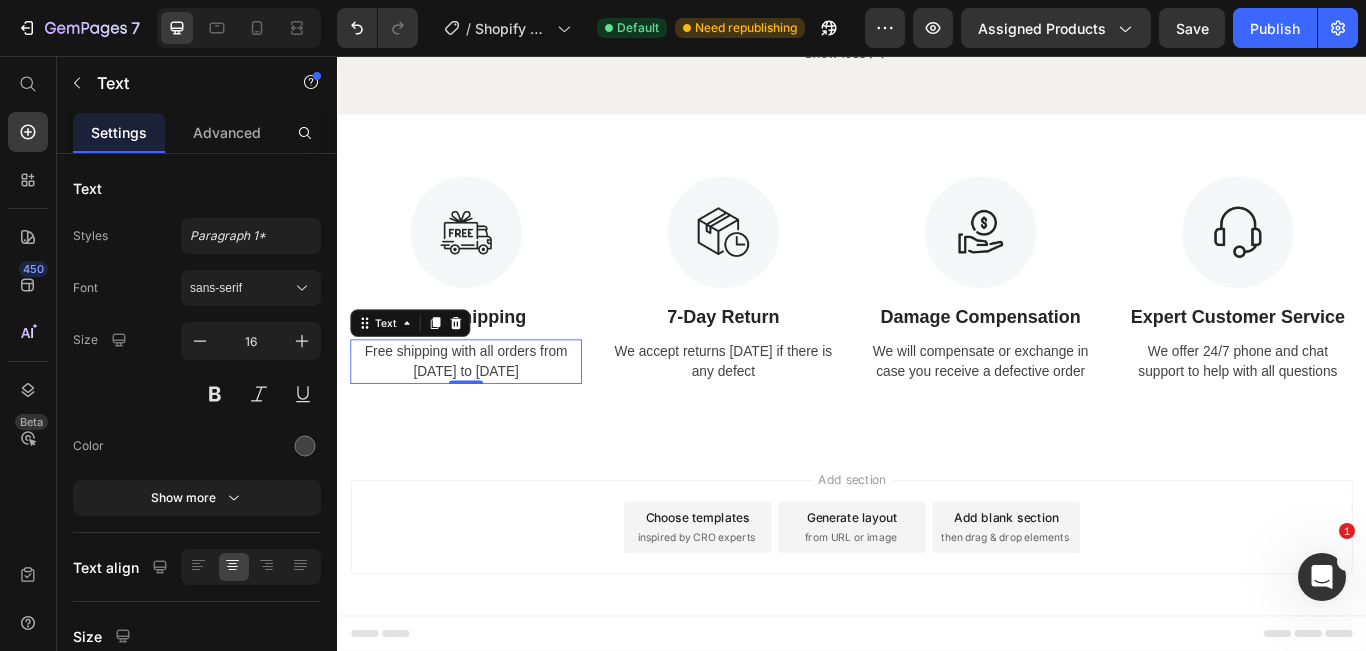 click on "Free shipping with all orders
from [DATE] to [DATE]" at bounding box center (487, 412) 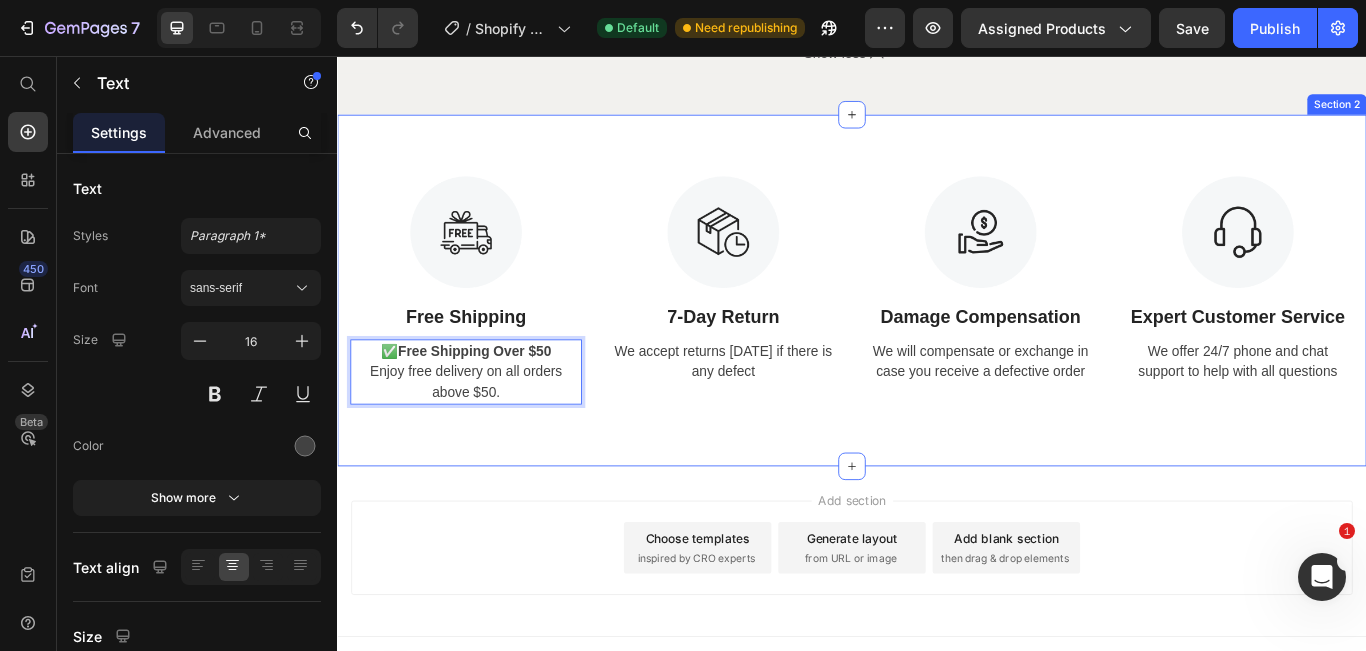 click on "Image Free Shipping Text Block ✅  Free Shipping Over $50 Enjoy free delivery on all orders above $50. Text   0 Image 7-Day Return Text Block We accept returns [DATE]
if there is any defect Text Image Damage Compensation Text Block We will compensate or exchange in case you receive a defective order Text Image Expert Customer Service Text Block We offer 24/7 phone and chat support to help with all questions Text Row Section 2" at bounding box center (937, 329) 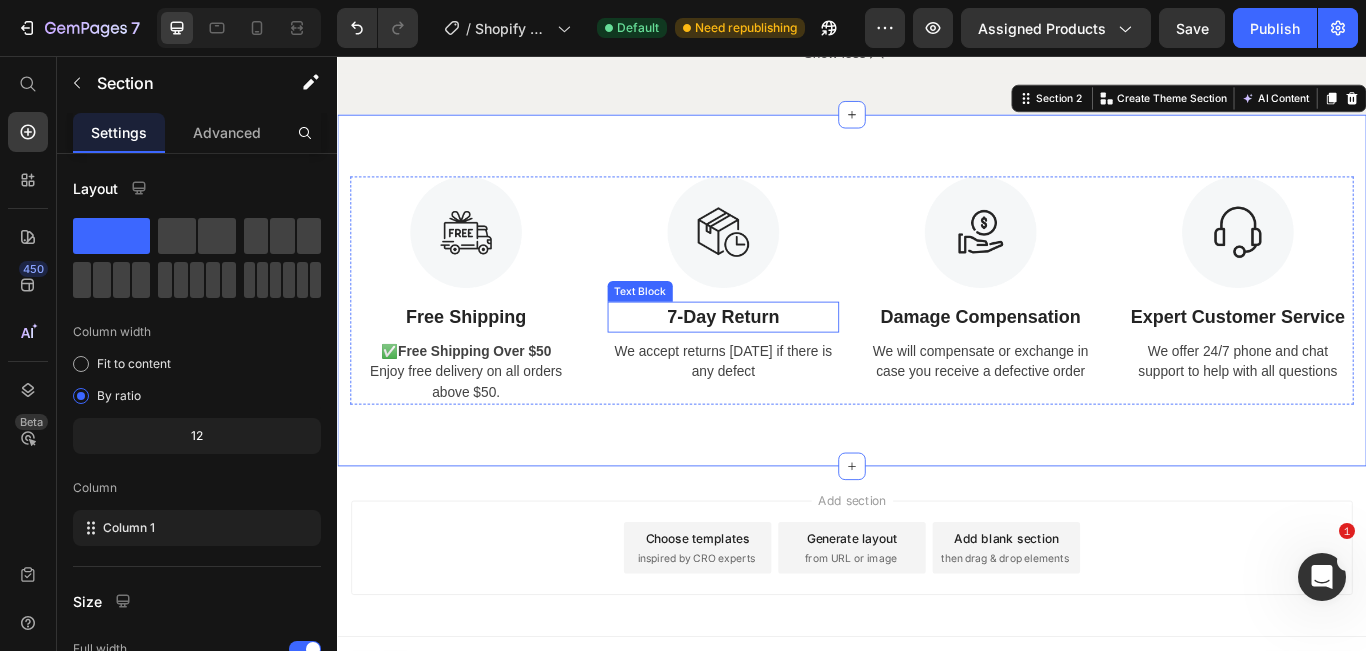 click on "7-Day Return" at bounding box center [787, 360] 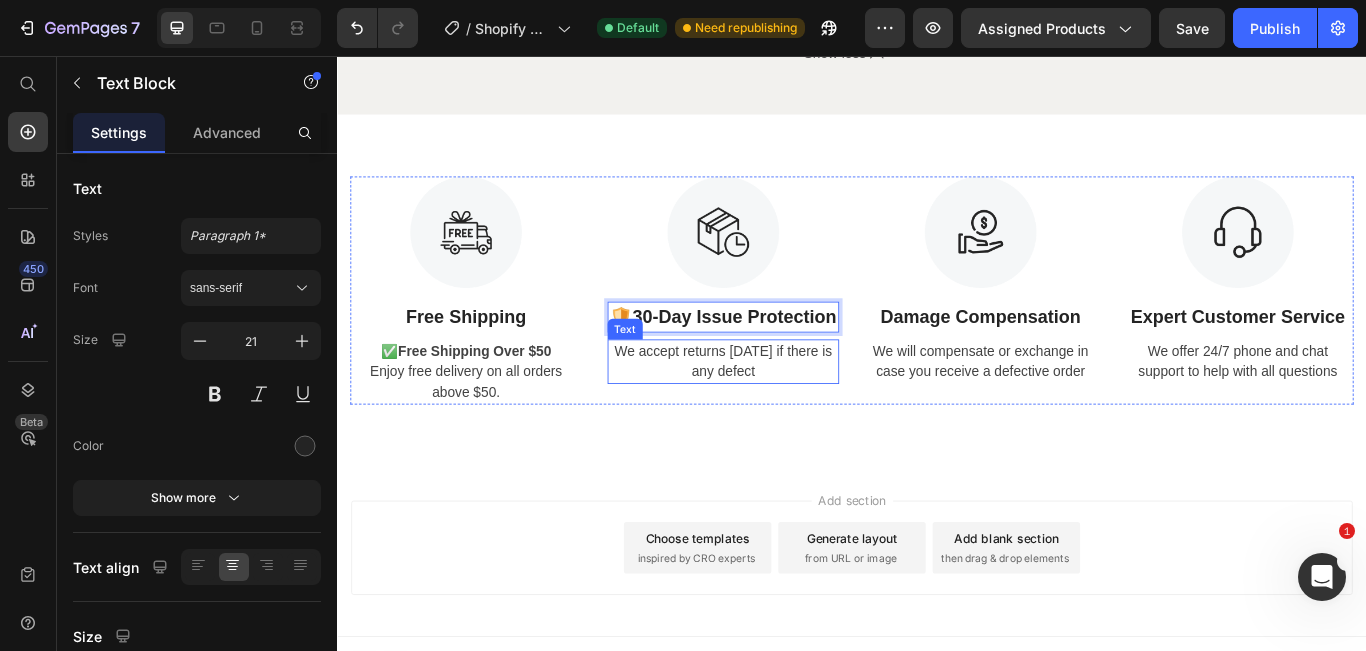 click on "We accept returns [DATE]
if there is any defect" at bounding box center (787, 412) 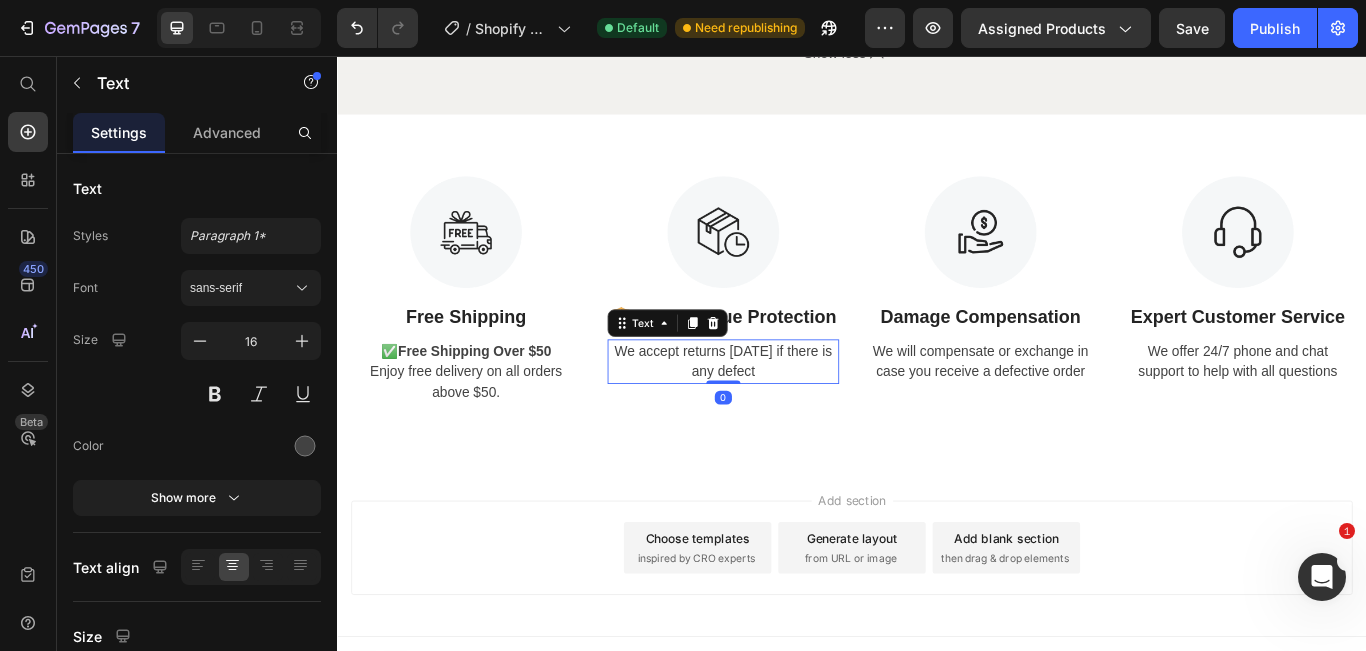 click on "We accept returns [DATE]
if there is any defect" at bounding box center (787, 412) 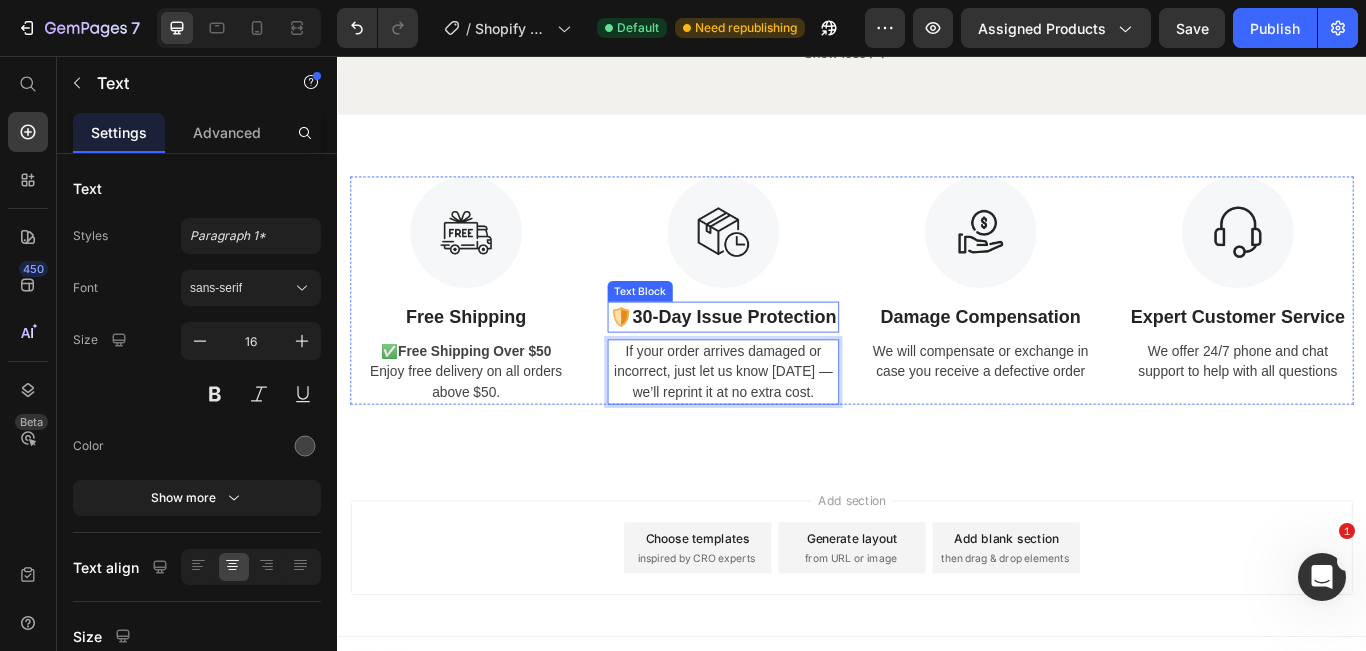 click on "30-Day Issue Protection" at bounding box center (800, 359) 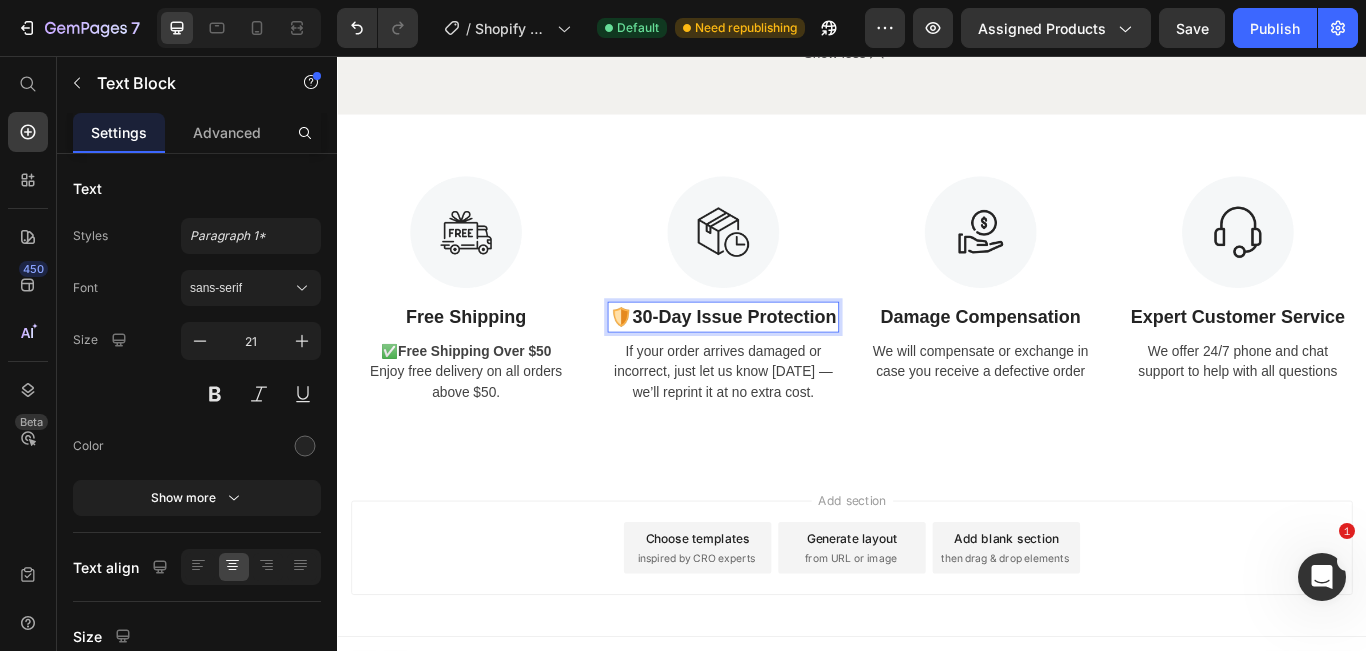 click on "30-Day Issue Protection" at bounding box center [800, 359] 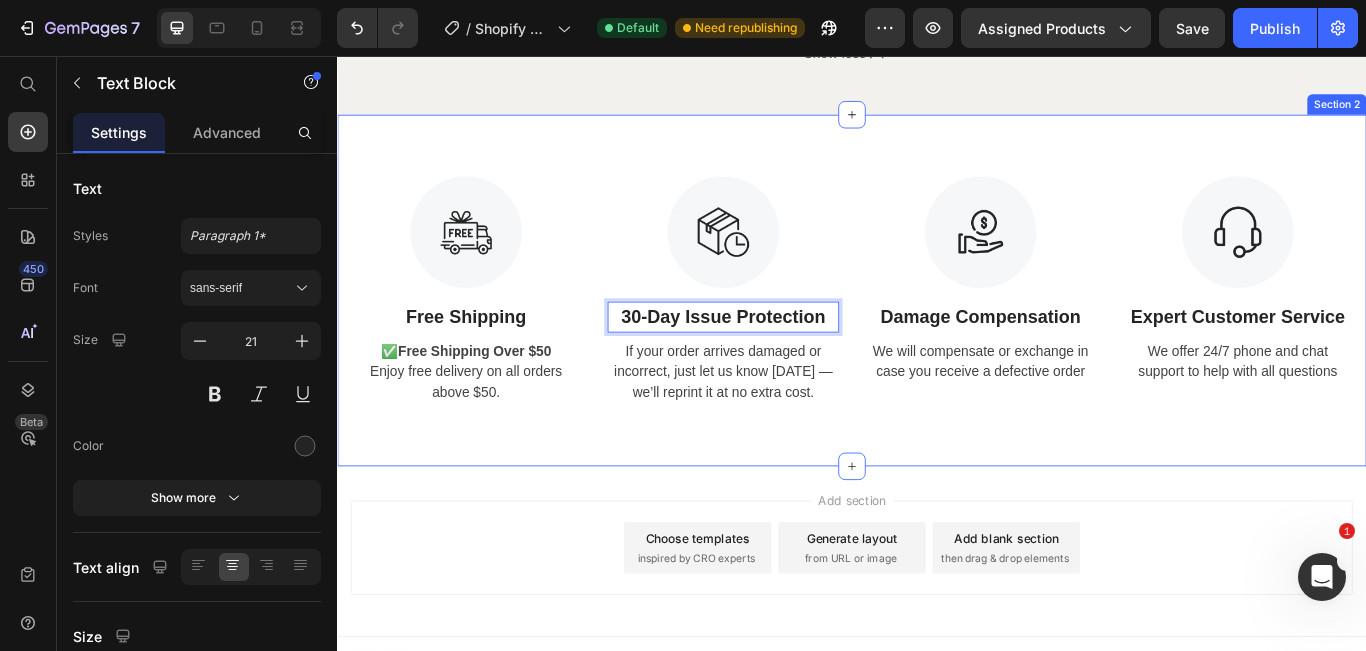 click on "Image Free Shipping Text Block ✅  Free Shipping Over $50 Enjoy free delivery on all orders above $50. Text Image 30-Day Issue Protection Text Block   8 If your order arrives damaged or incorrect, just let us know [DATE] — we’ll reprint it at no extra cost. Text Image Damage Compensation Text Block We will compensate or exchange in case you receive a defective order Text Image Expert Customer Service Text Block We offer 24/7 phone and chat support to help with all questions Text Row Section 2" at bounding box center (937, 329) 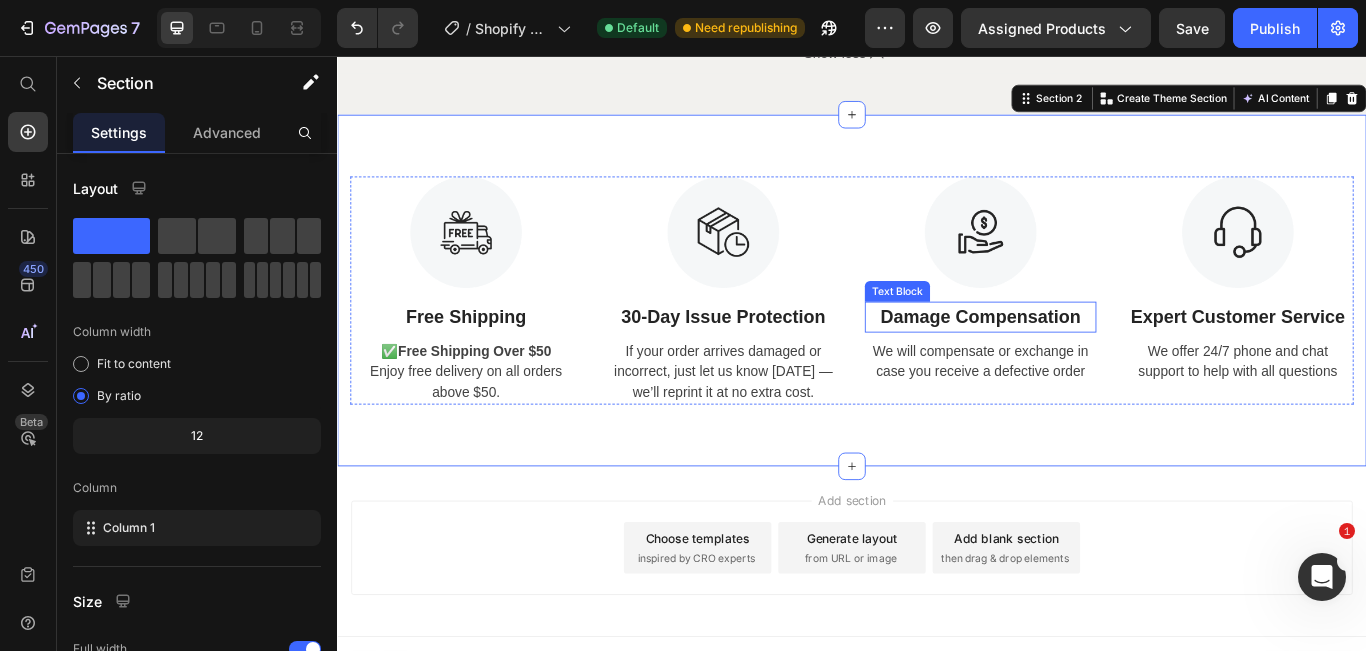 click on "Damage Compensation" at bounding box center (1087, 360) 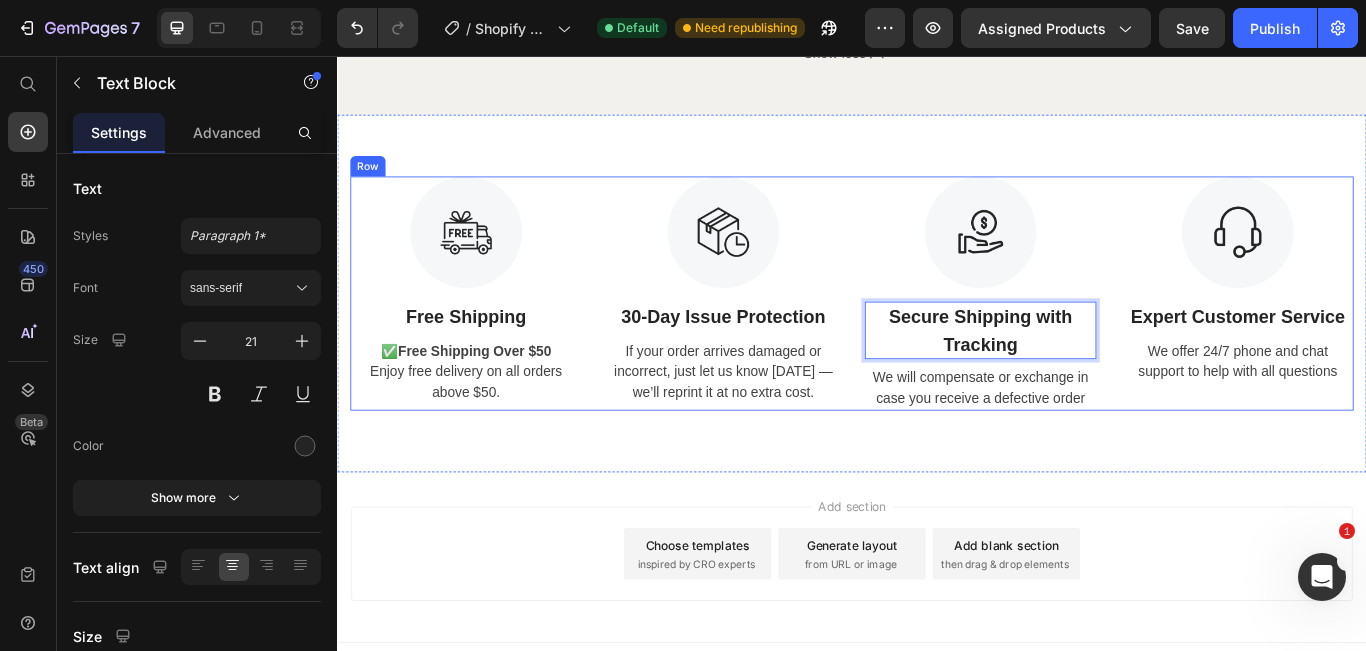 click on "We will compensate or exchange in case you receive a defective order" at bounding box center [1087, 443] 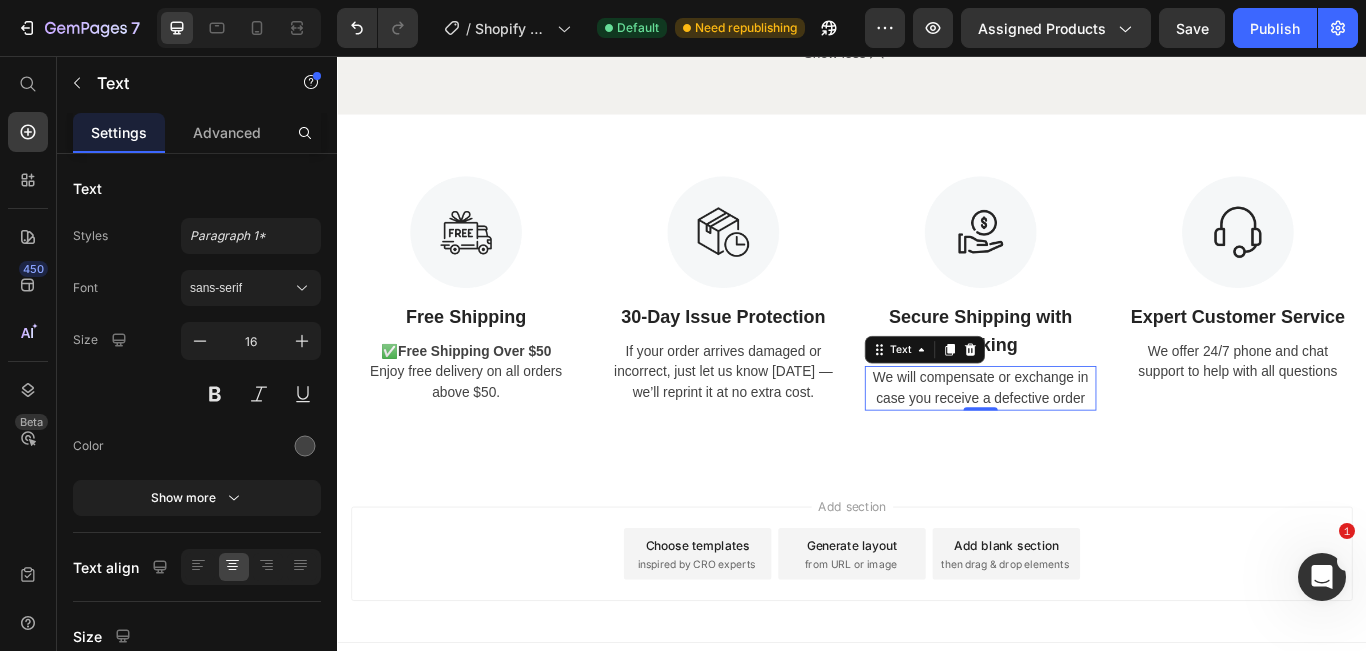 click on "We will compensate or exchange in case you receive a defective order" at bounding box center [1087, 443] 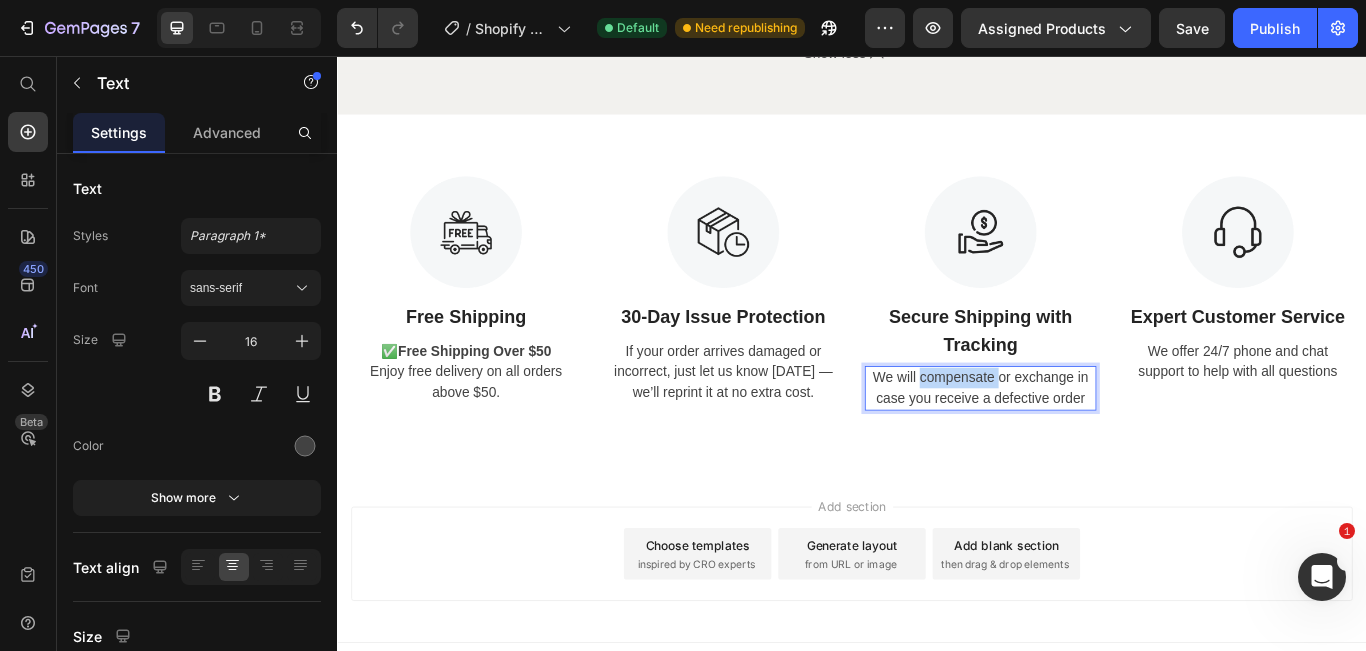 click on "We will compensate or exchange in case you receive a defective order" at bounding box center [1087, 443] 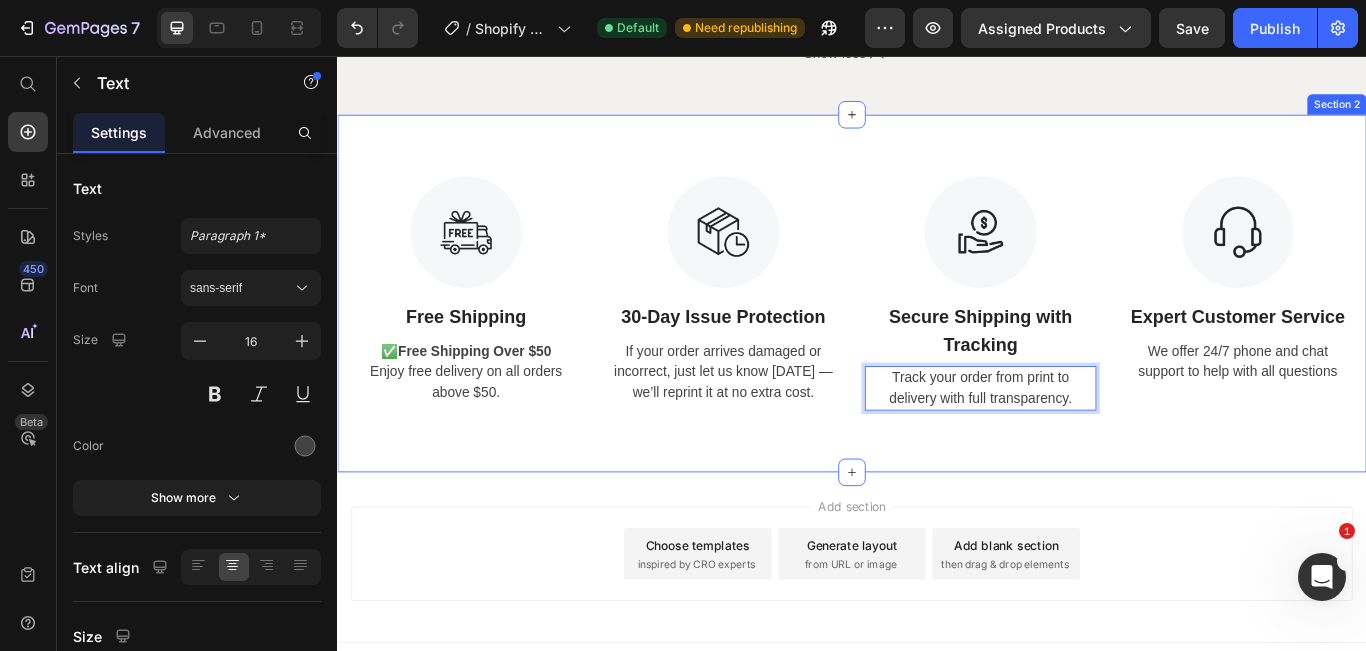 click on "Image Free Shipping Text Block ✅  Free Shipping Over $50 Enjoy free delivery on all orders above $50. Text Image 30-Day Issue Protection Text Block If your order arrives damaged or incorrect, just let us know [DATE] — we’ll reprint it at no extra cost. Text Image Secure Shipping with Tracking Text Block Track your order from print to delivery with full transparency. Text   0 Image Expert Customer Service Text Block We offer 24/7 phone and chat support to help with all questions Text Row Section 2" at bounding box center (937, 332) 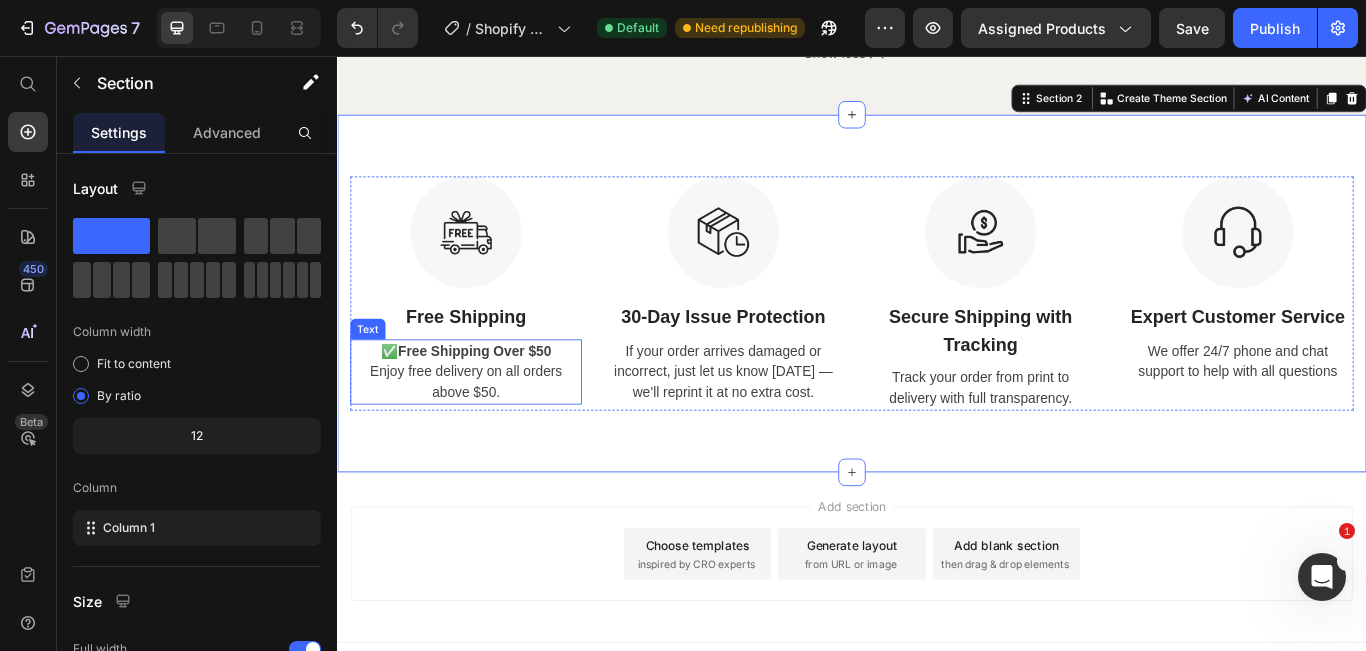 click on "Expert Customer Service" at bounding box center [1387, 360] 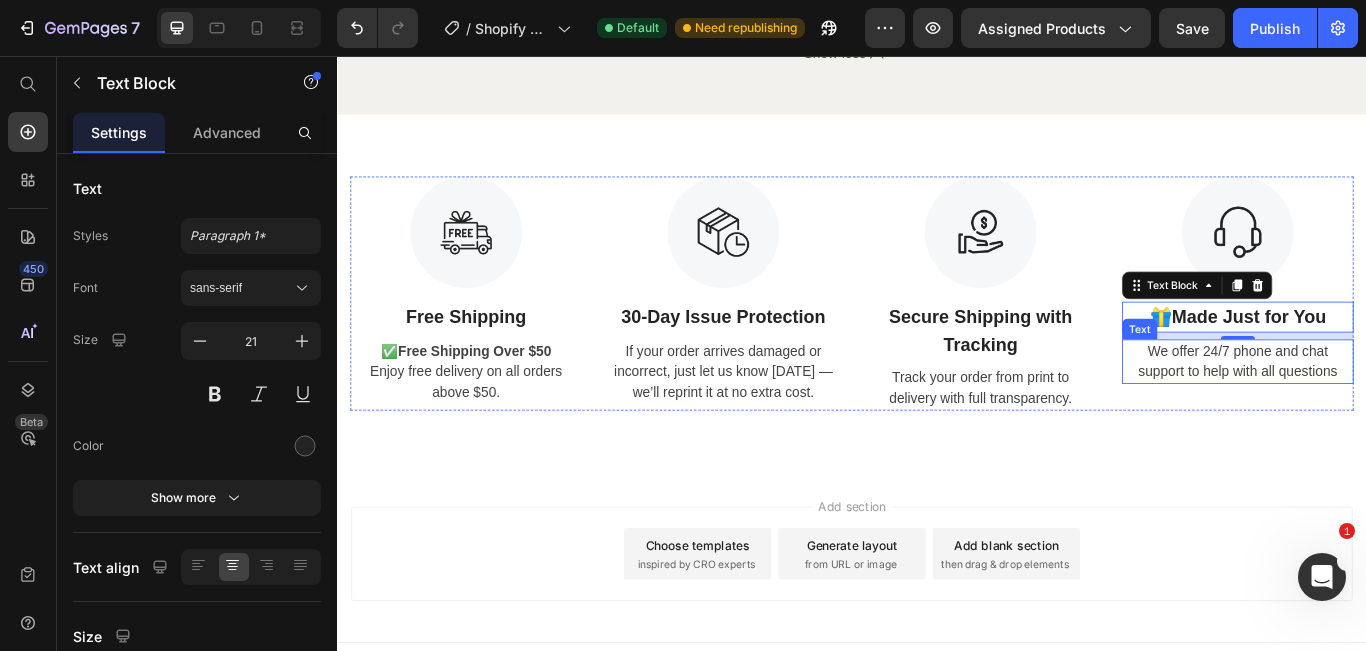 click on "We offer 24/7 phone and chat support to help with all questions" at bounding box center (1387, 412) 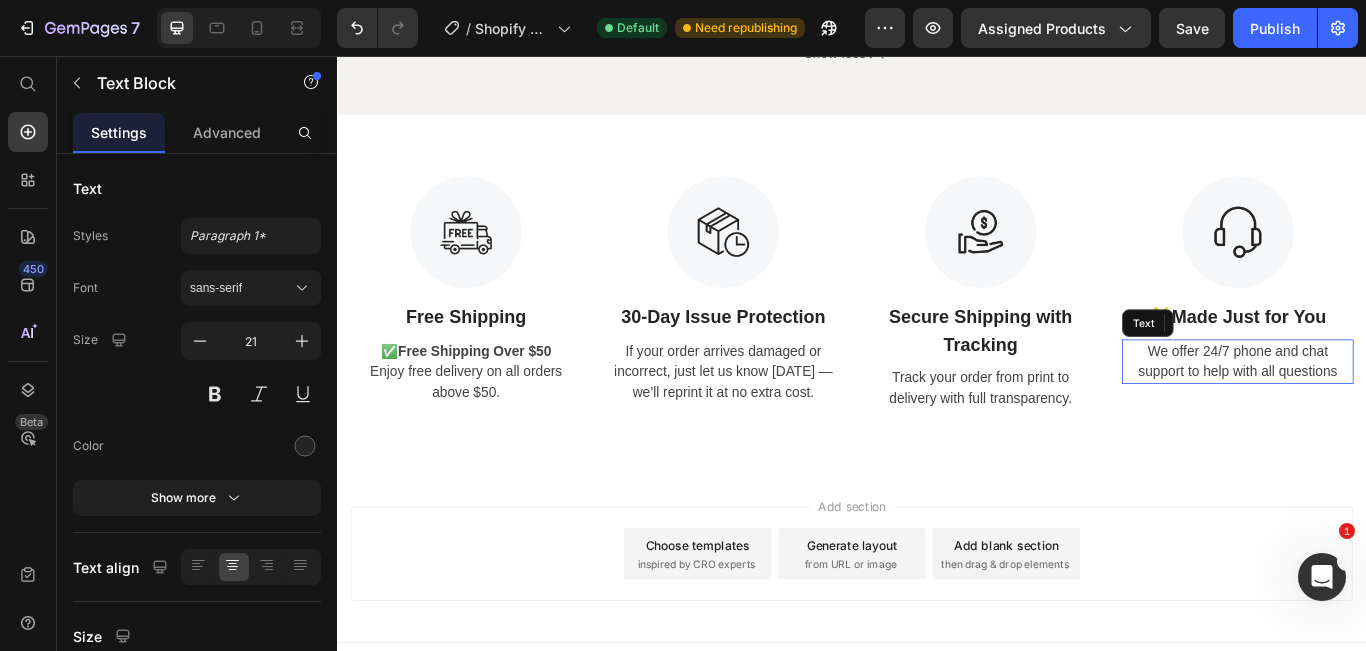 click on "We offer 24/7 phone and chat support to help with all questions" at bounding box center [1387, 412] 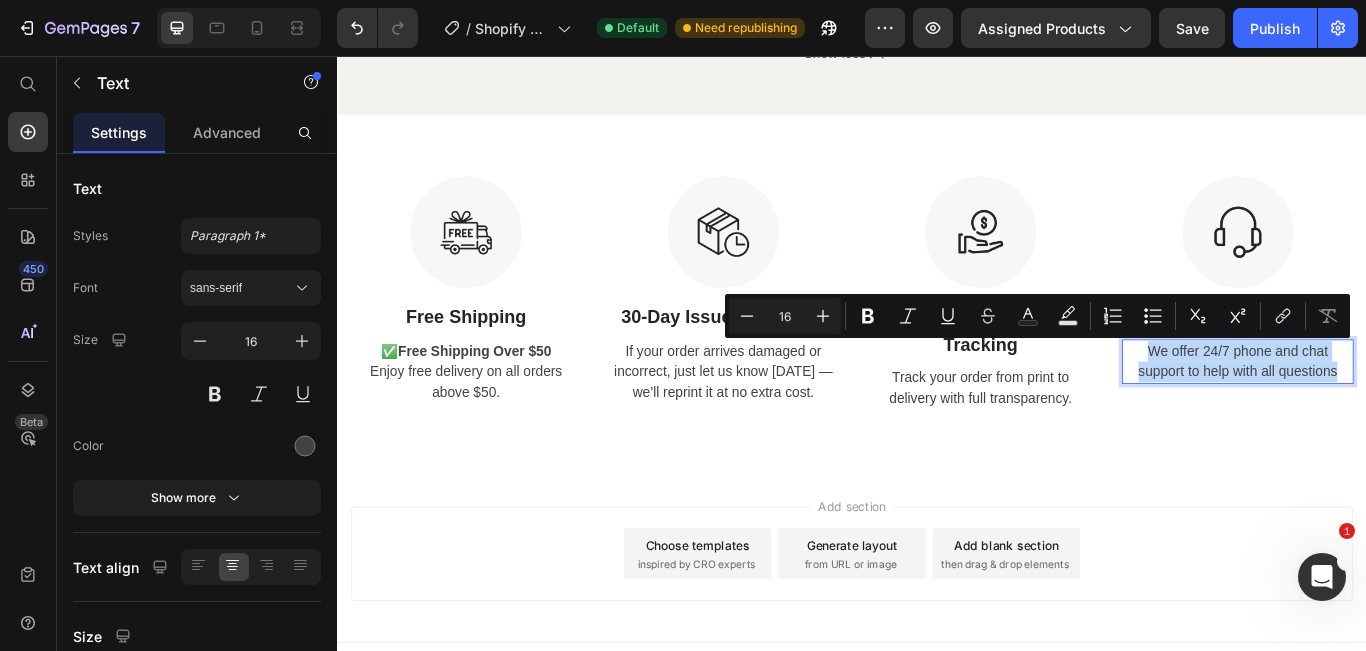 copy on "We offer 24/7 phone and chat support to help with all questions" 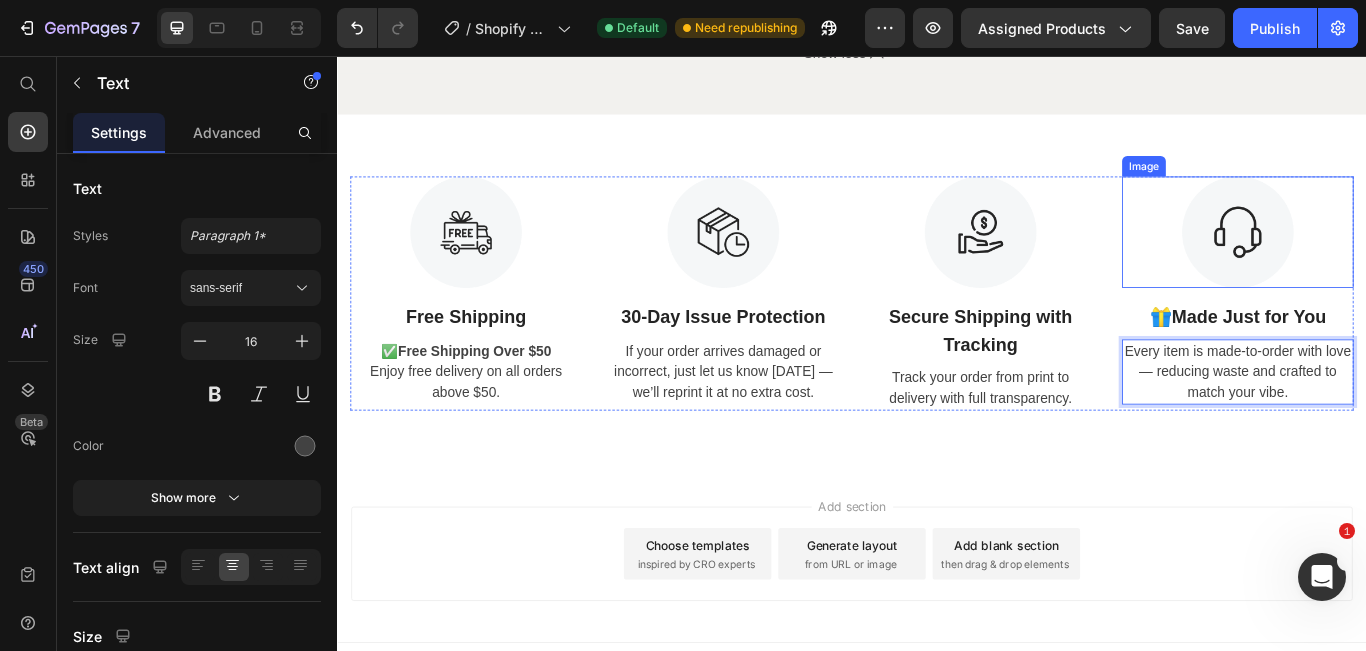 click at bounding box center [1387, 261] 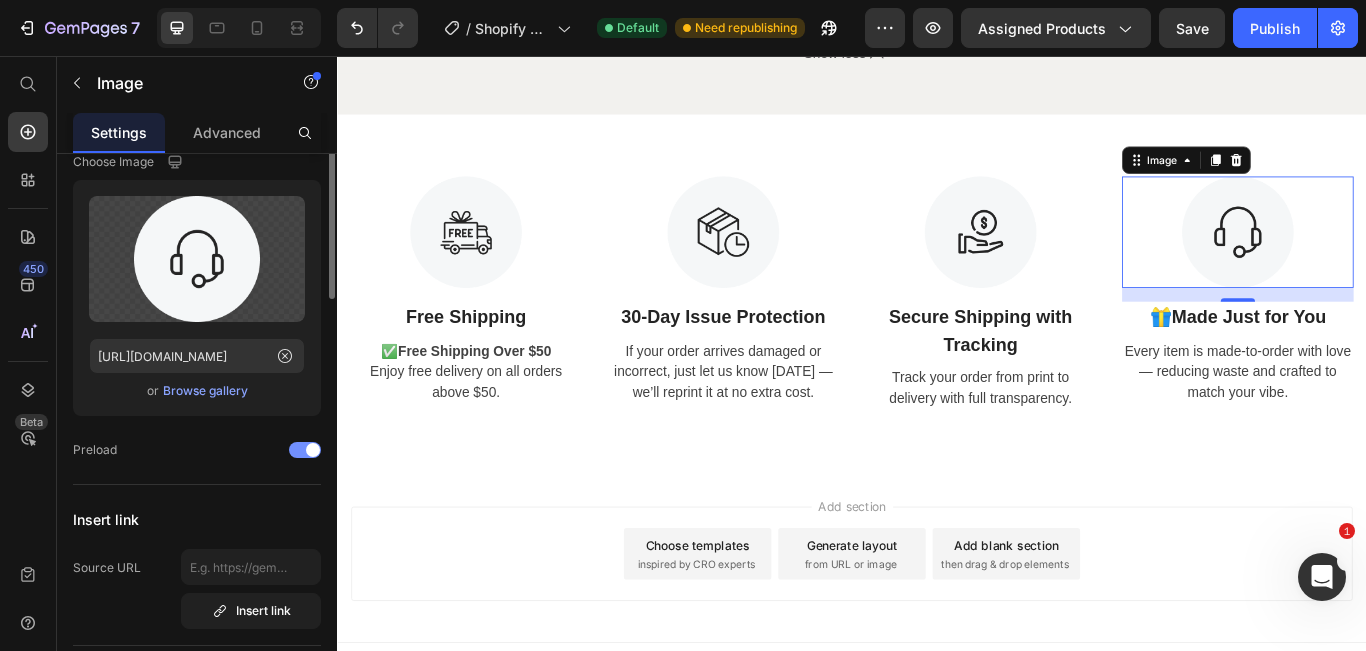 scroll, scrollTop: 0, scrollLeft: 0, axis: both 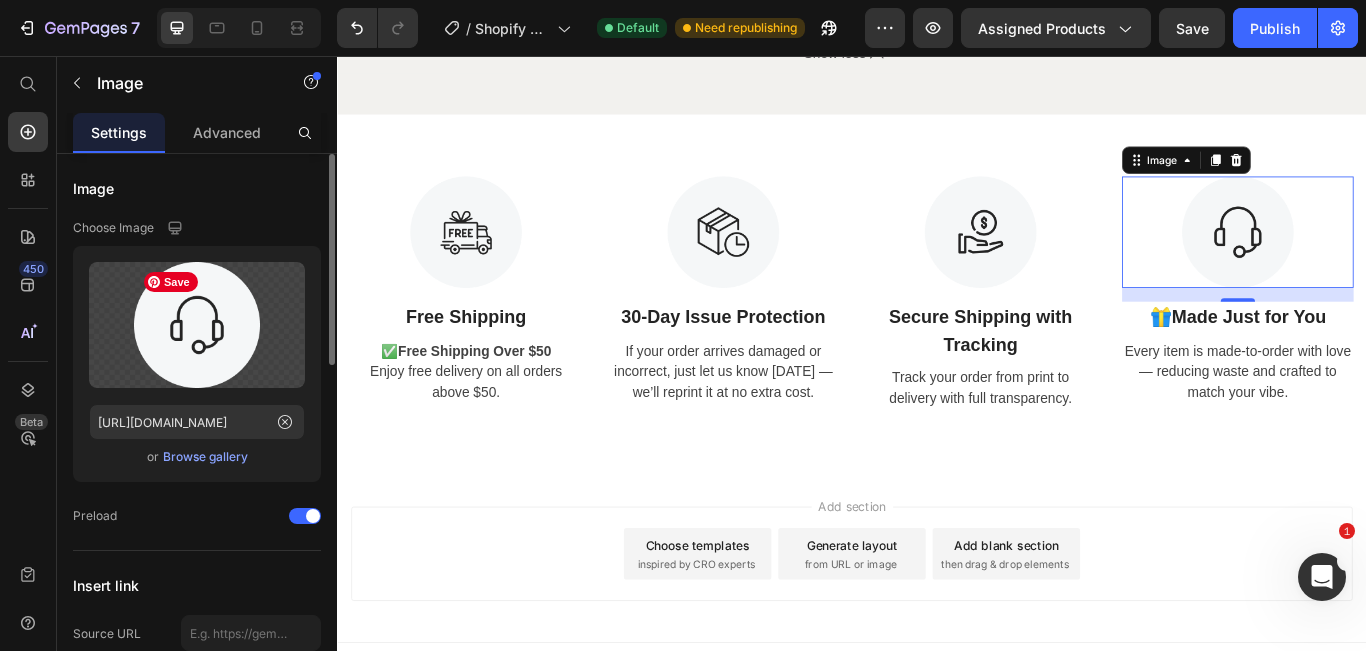 click on "Choose Image" at bounding box center [113, 228] 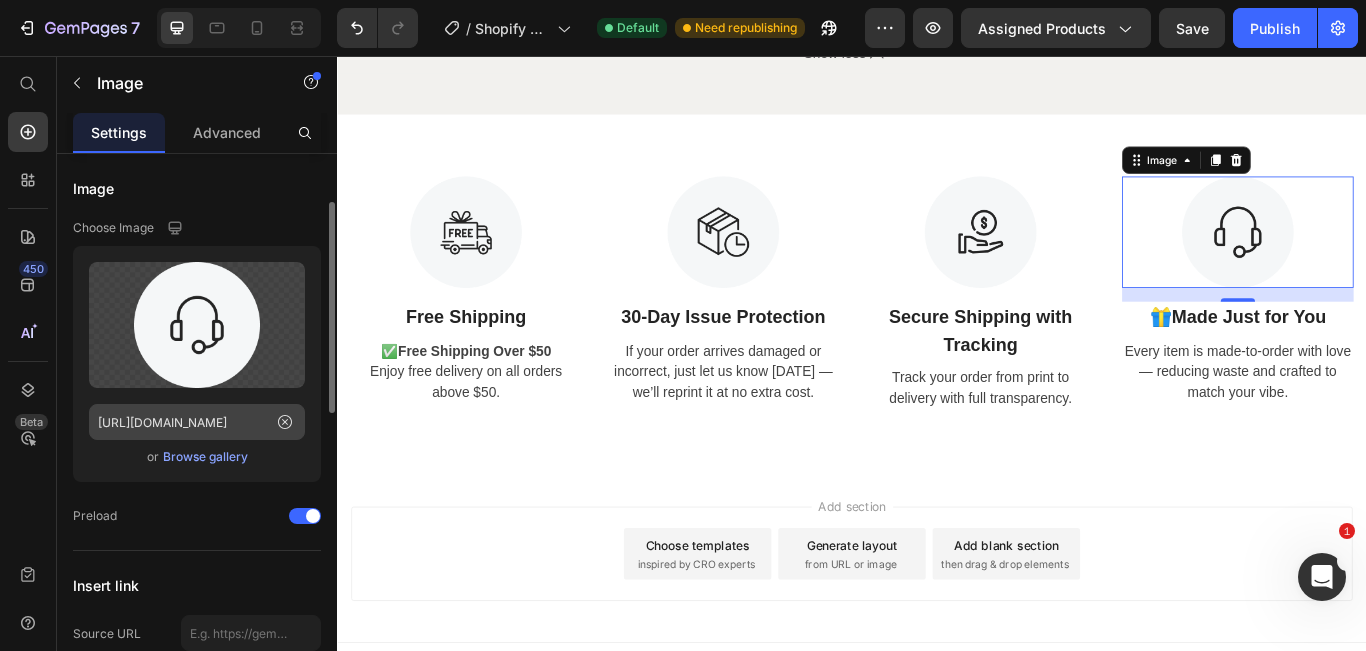 scroll, scrollTop: 37, scrollLeft: 0, axis: vertical 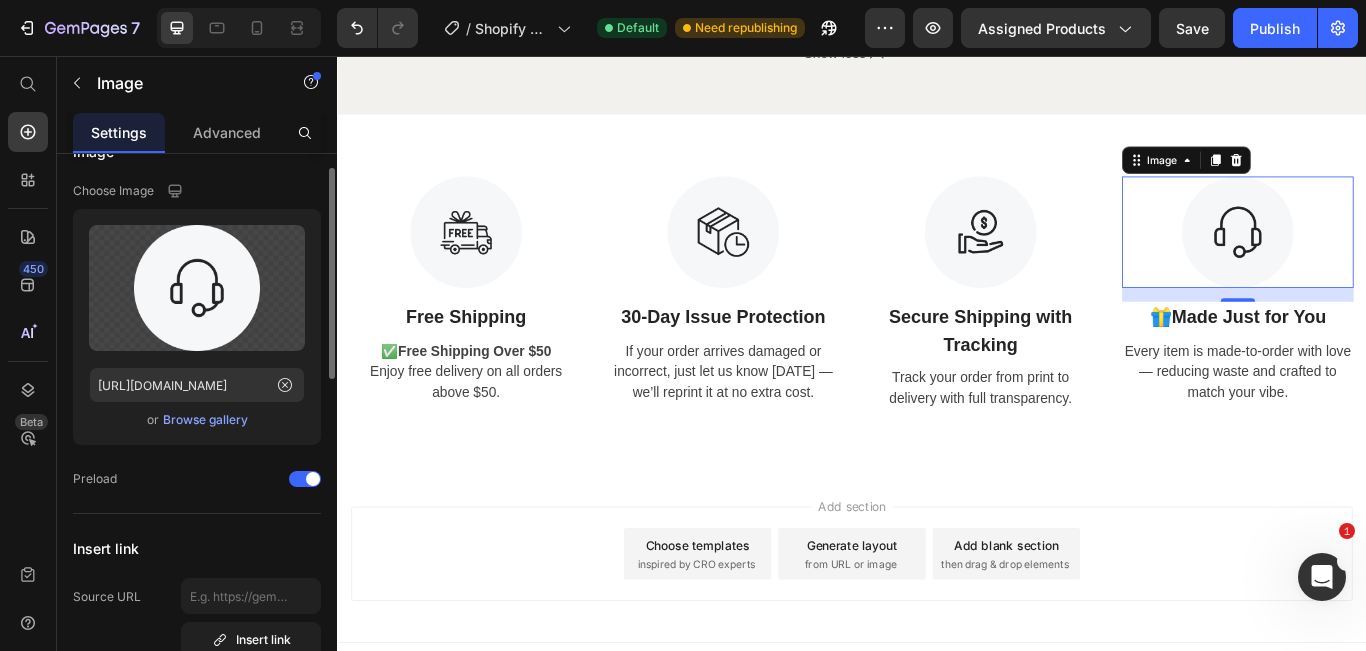 click on "Browse gallery" at bounding box center (205, 420) 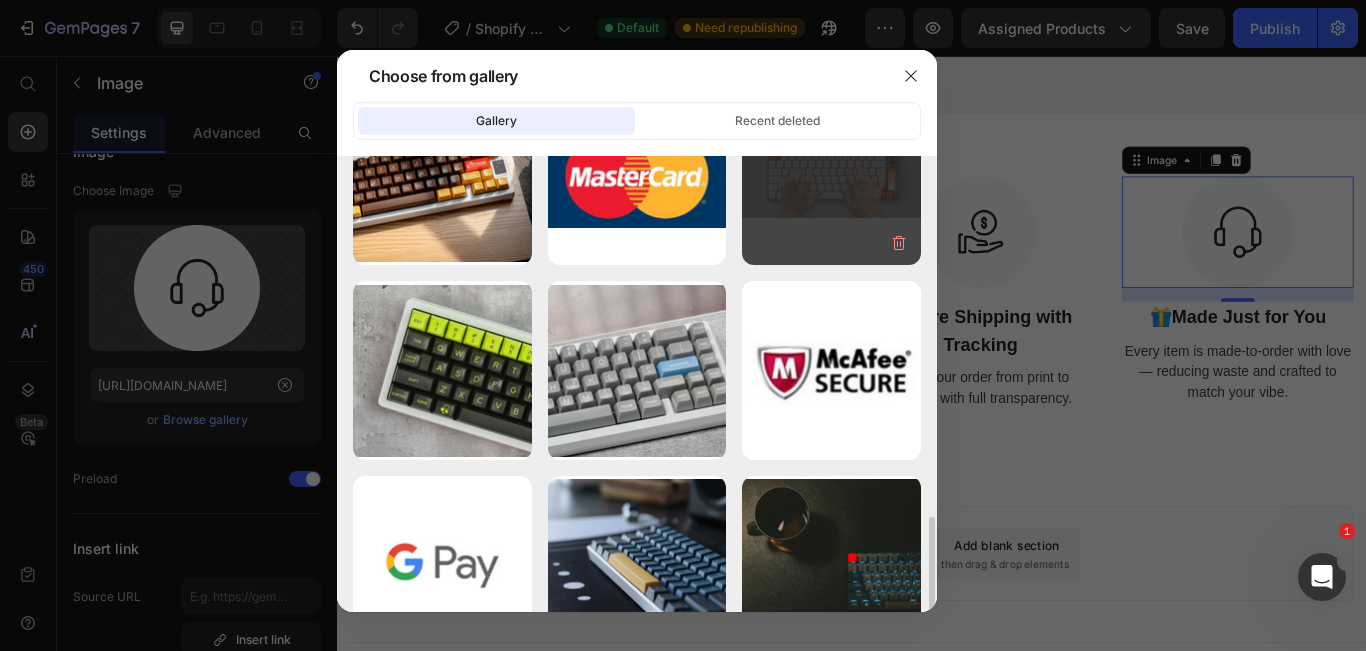 scroll, scrollTop: 463, scrollLeft: 0, axis: vertical 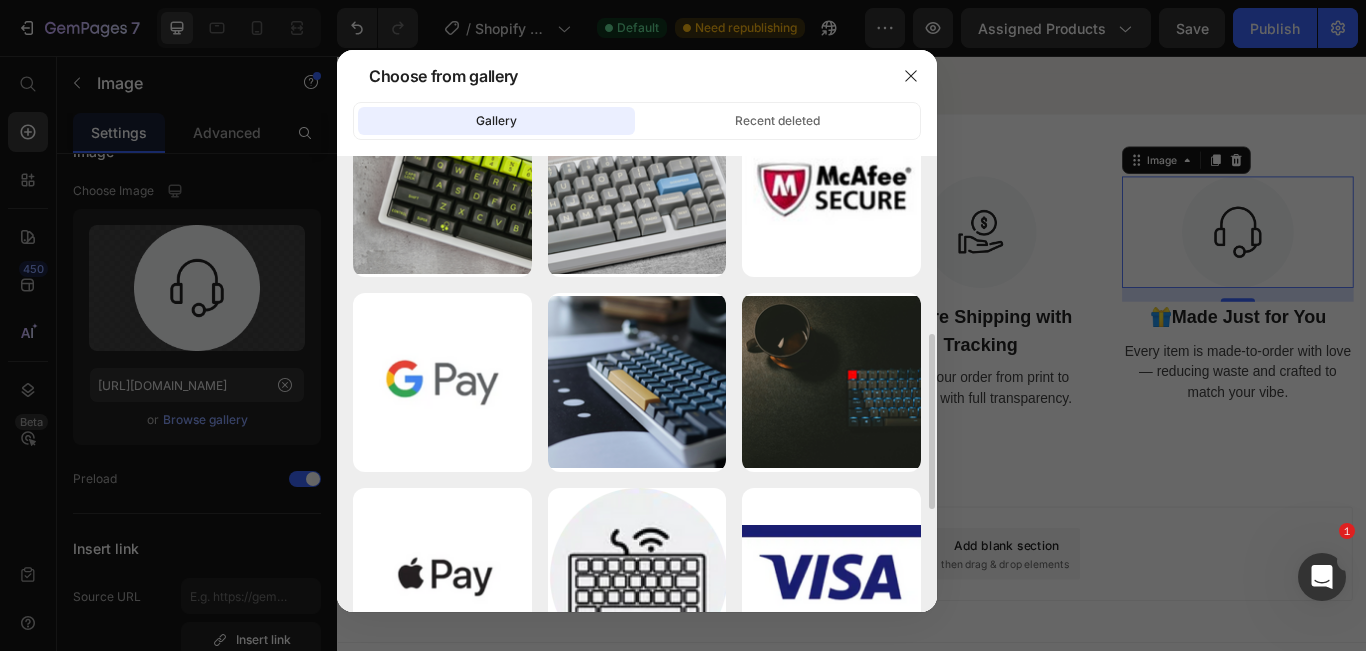 click at bounding box center [683, 325] 